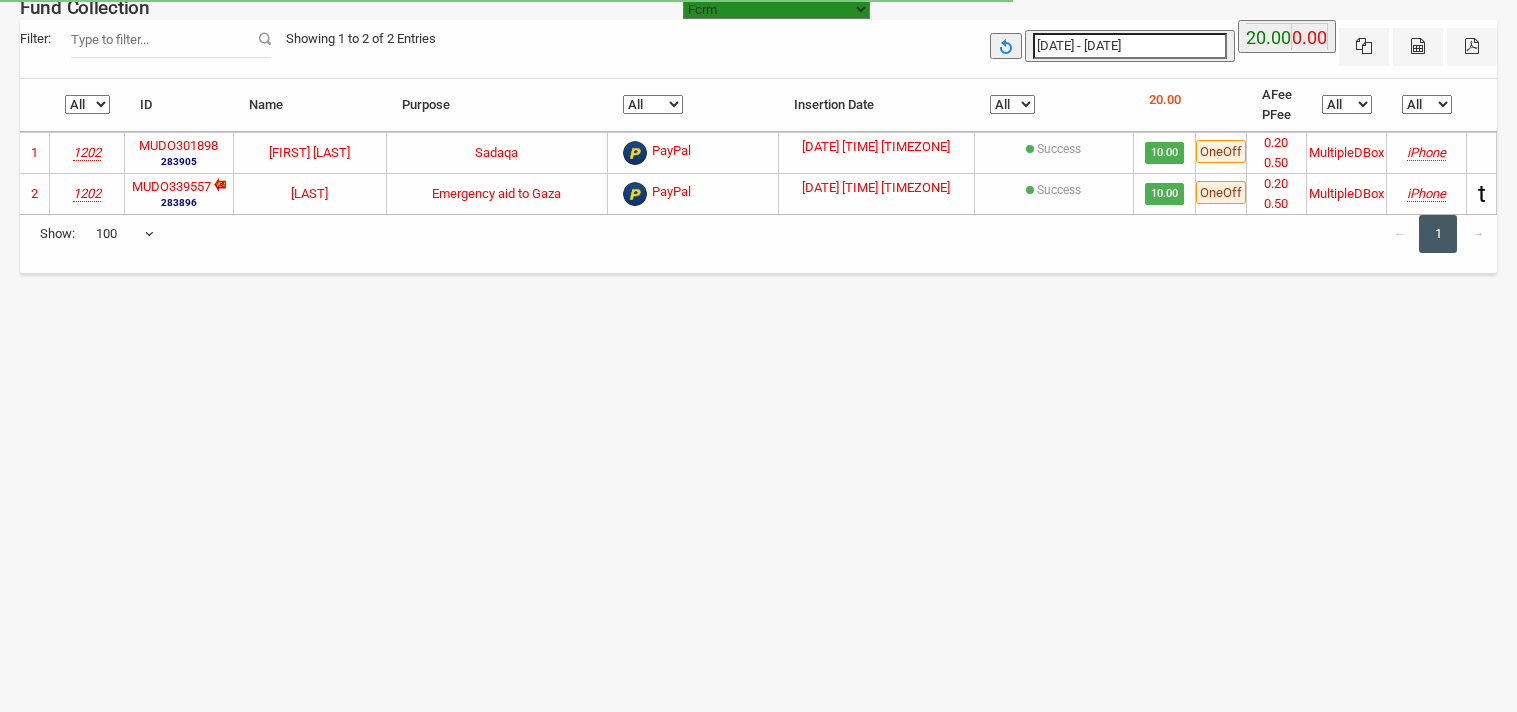 select on "100" 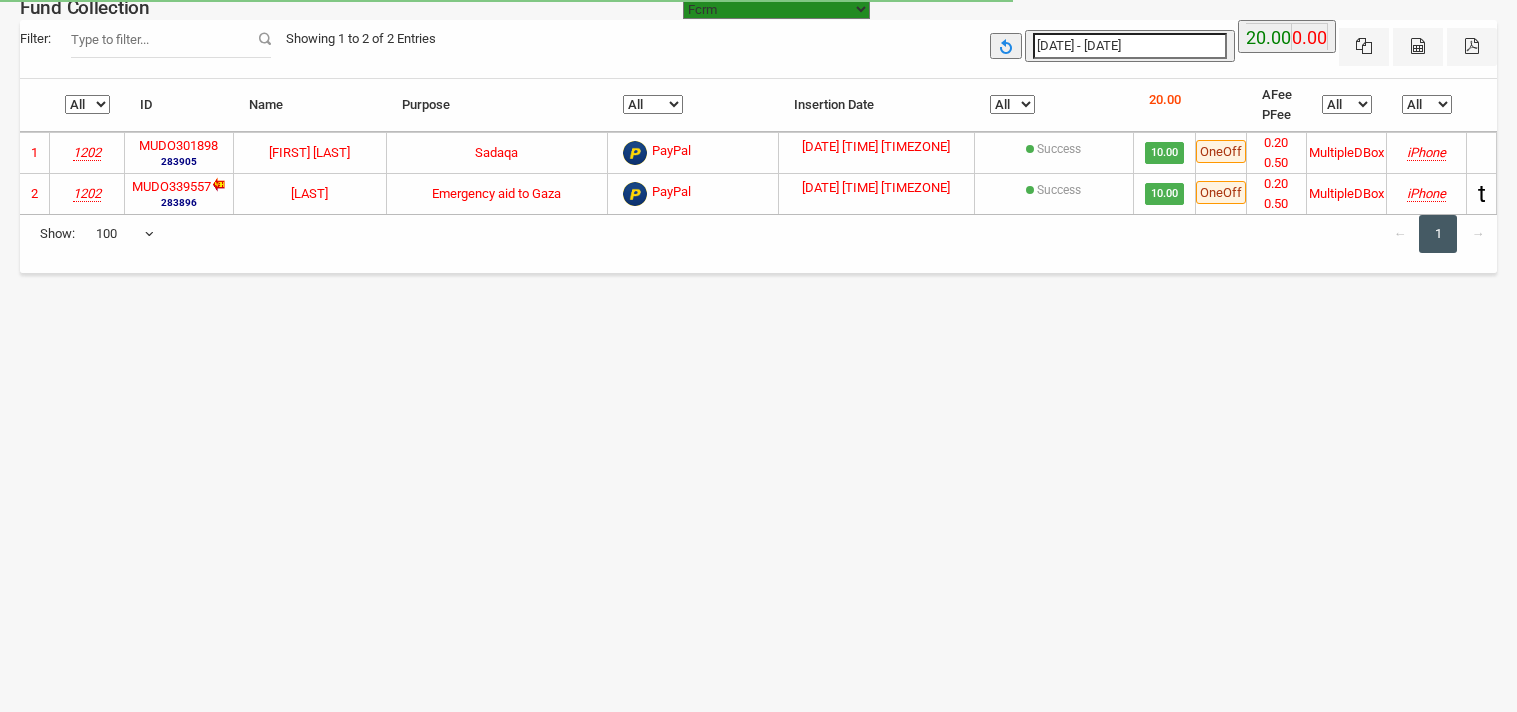 scroll, scrollTop: 0, scrollLeft: 0, axis: both 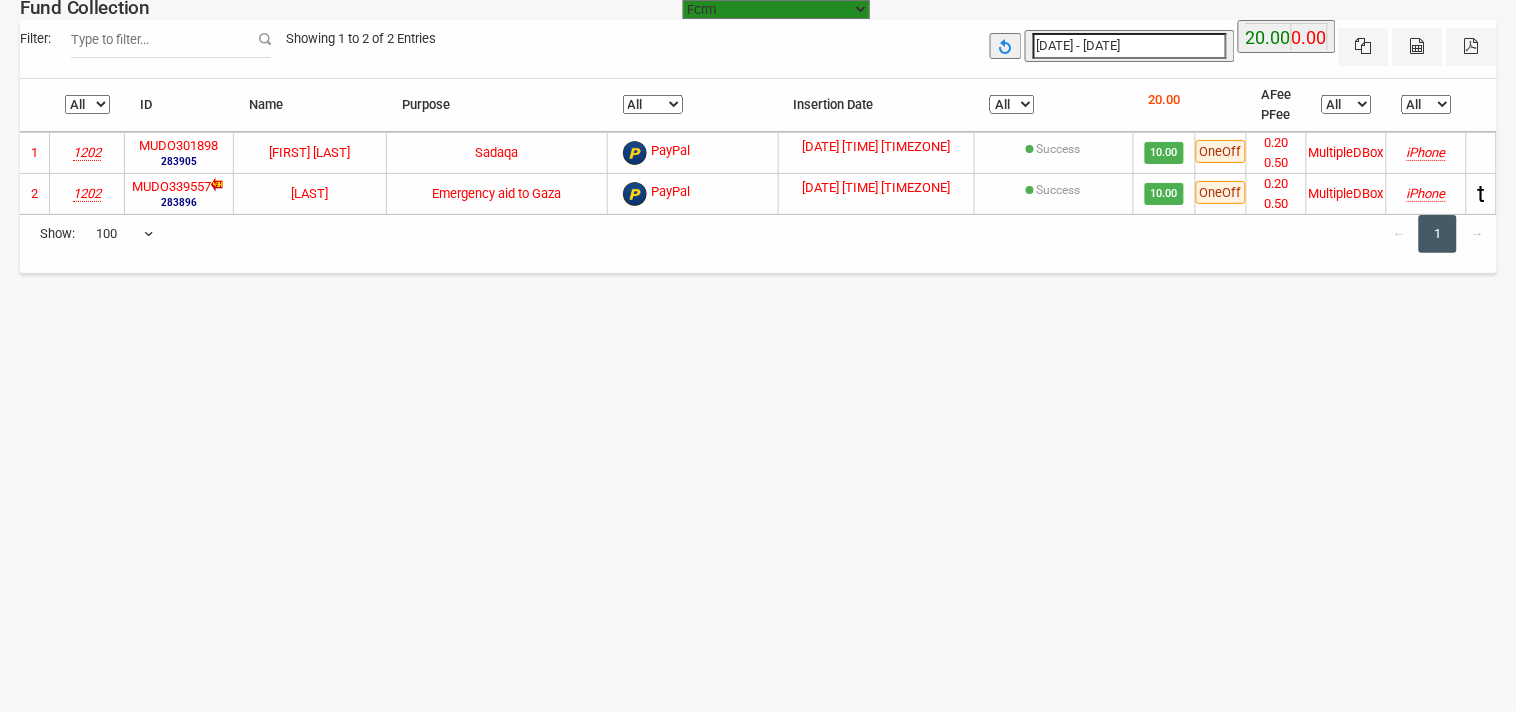 type on "[DATE]" 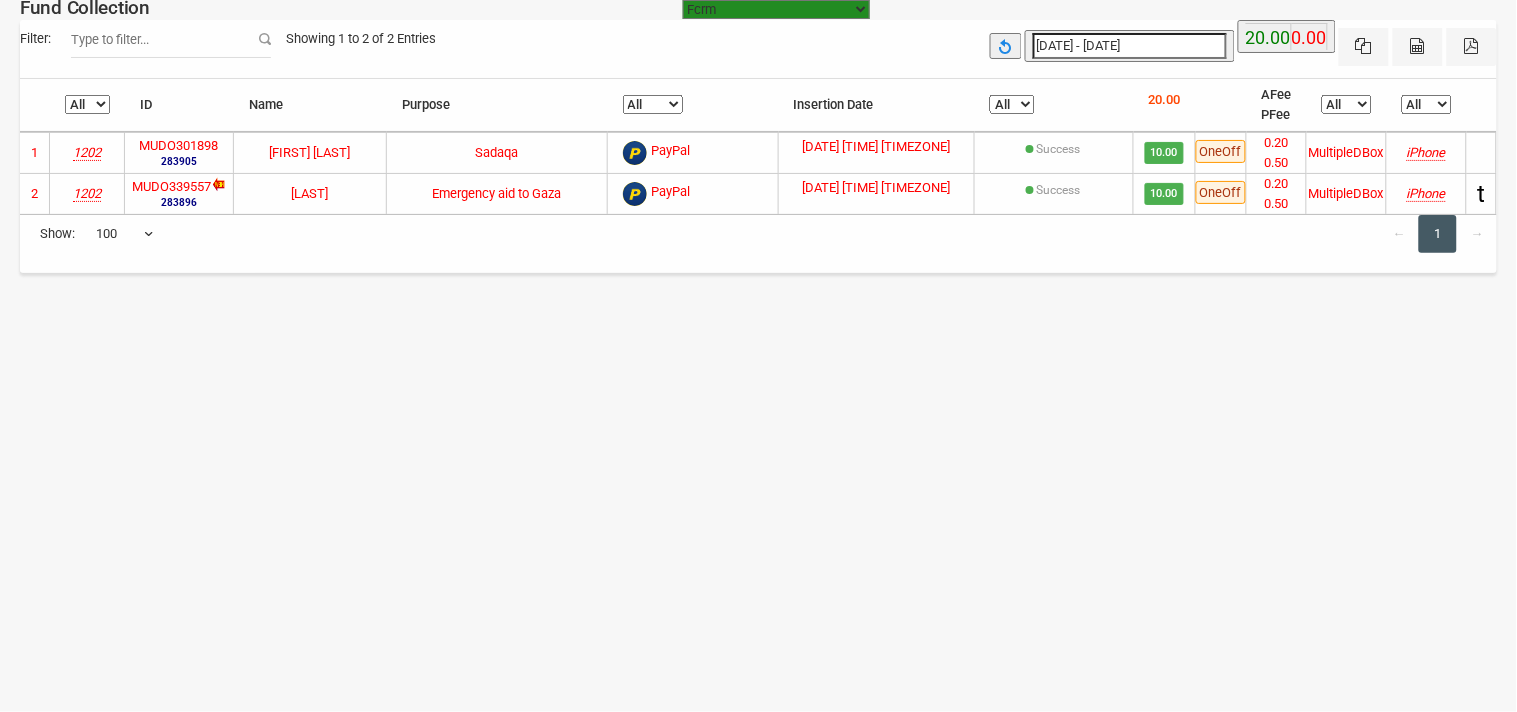 click on "[DATE] - [DATE]" at bounding box center (1130, 46) 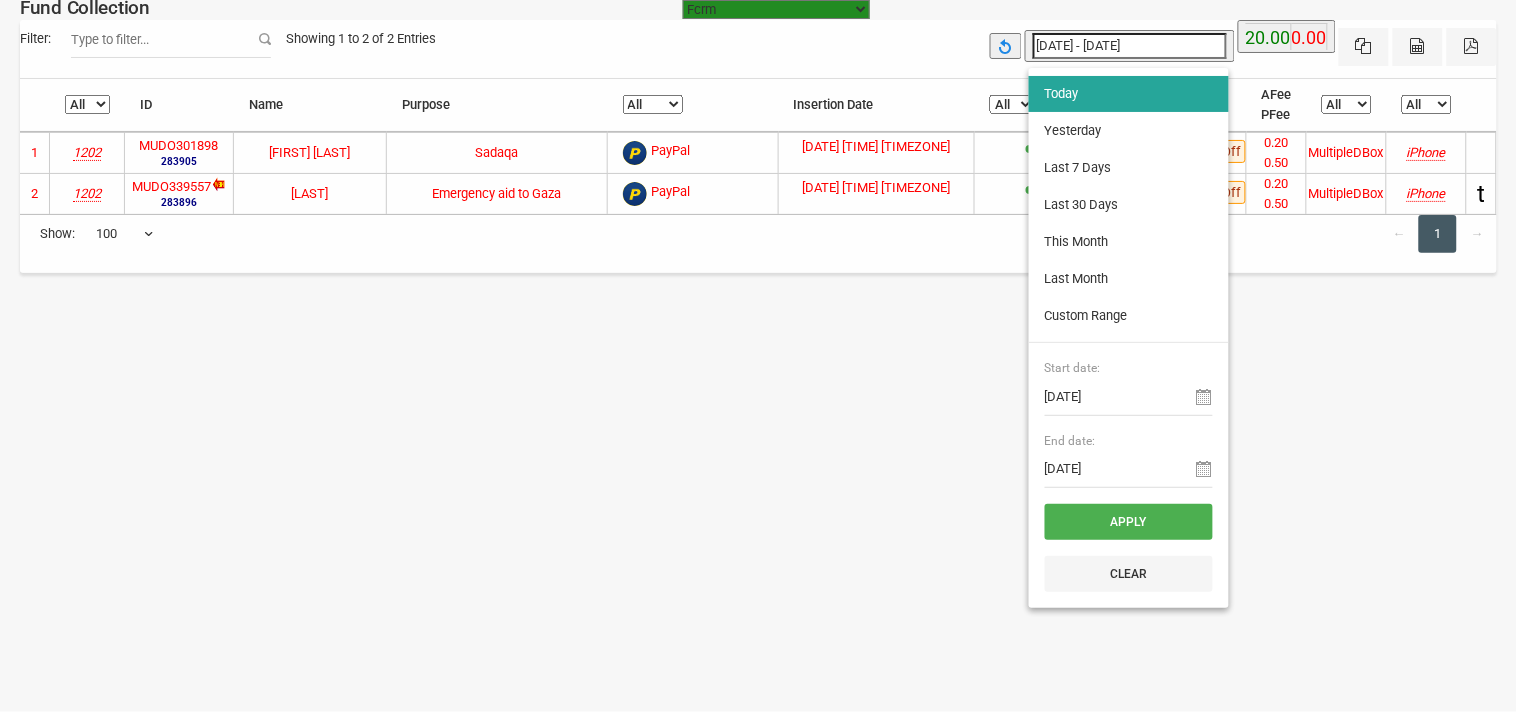 type on "[DATE]" 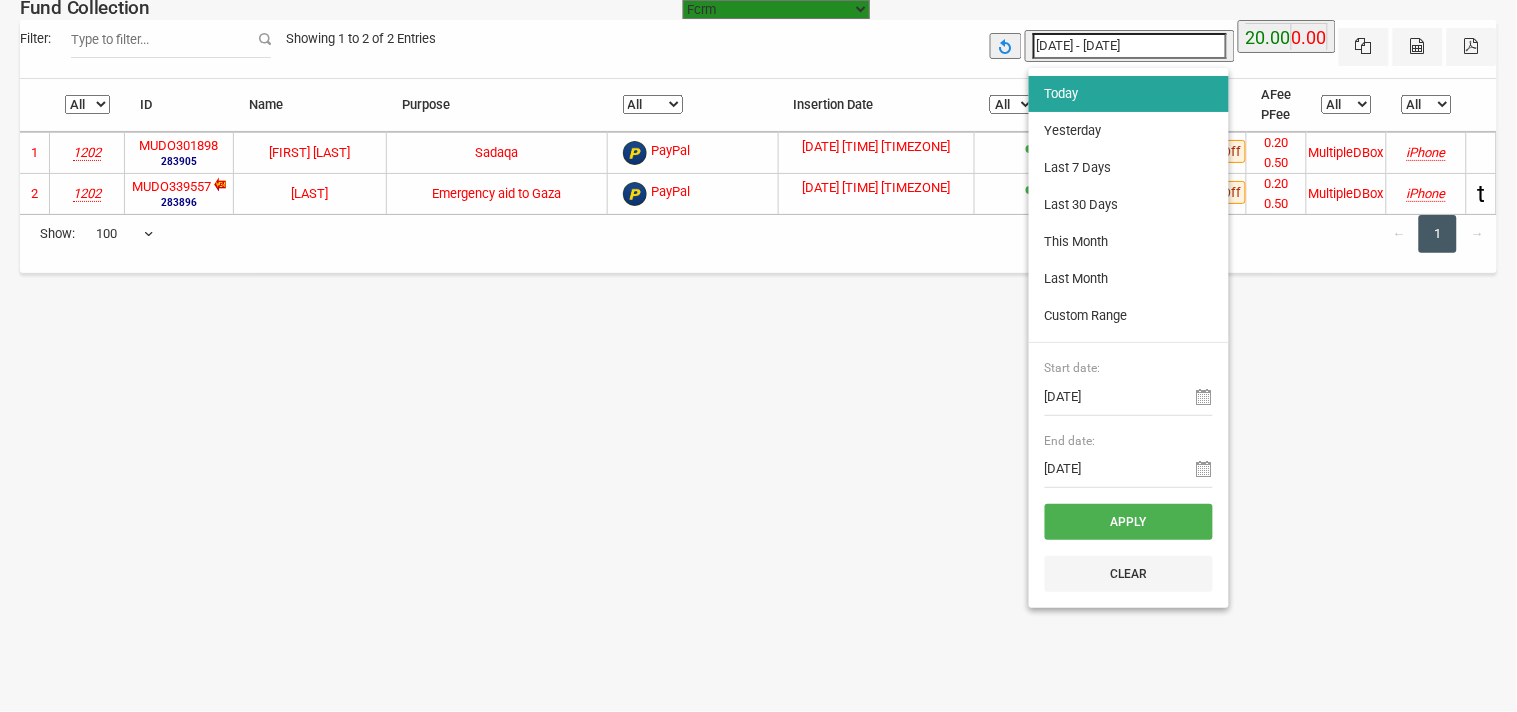 type on "[DATE]" 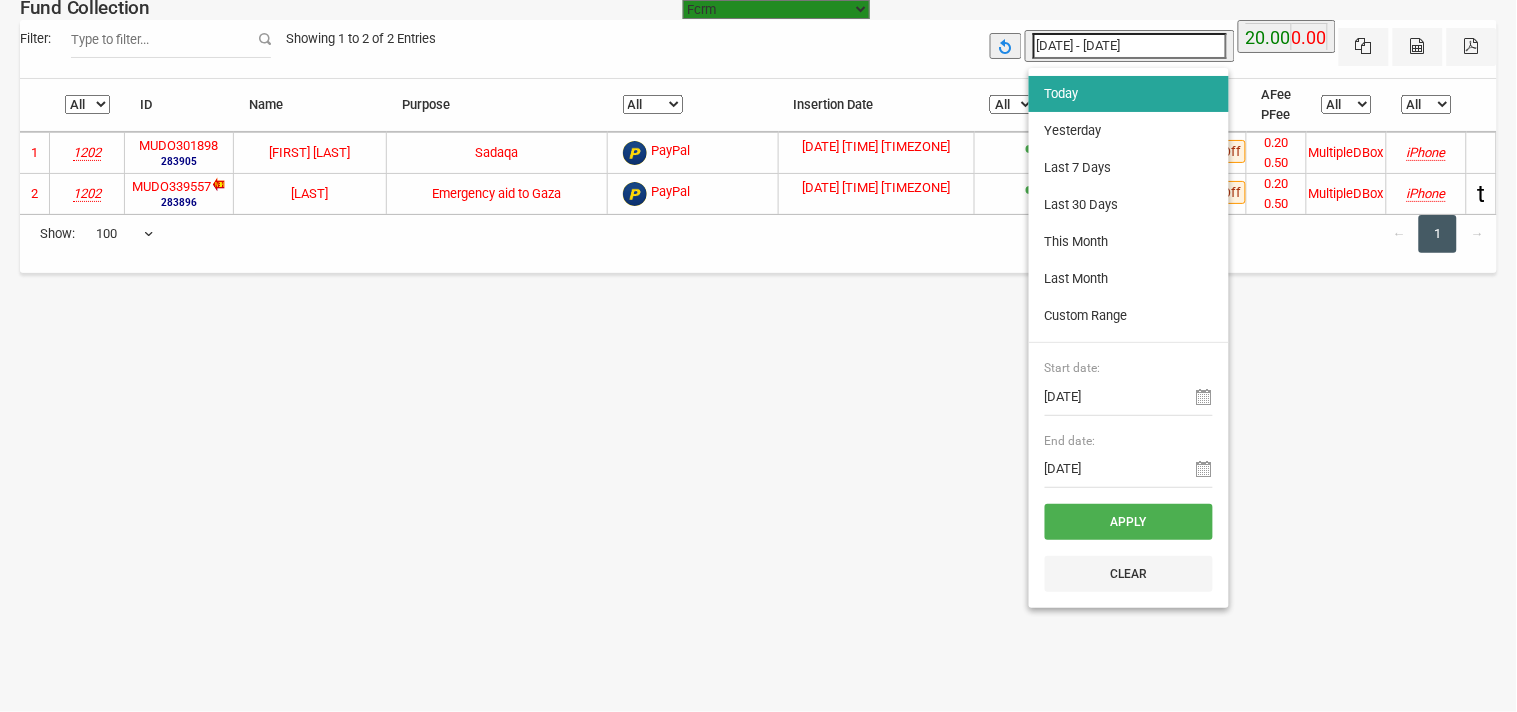 type on "[DATE]" 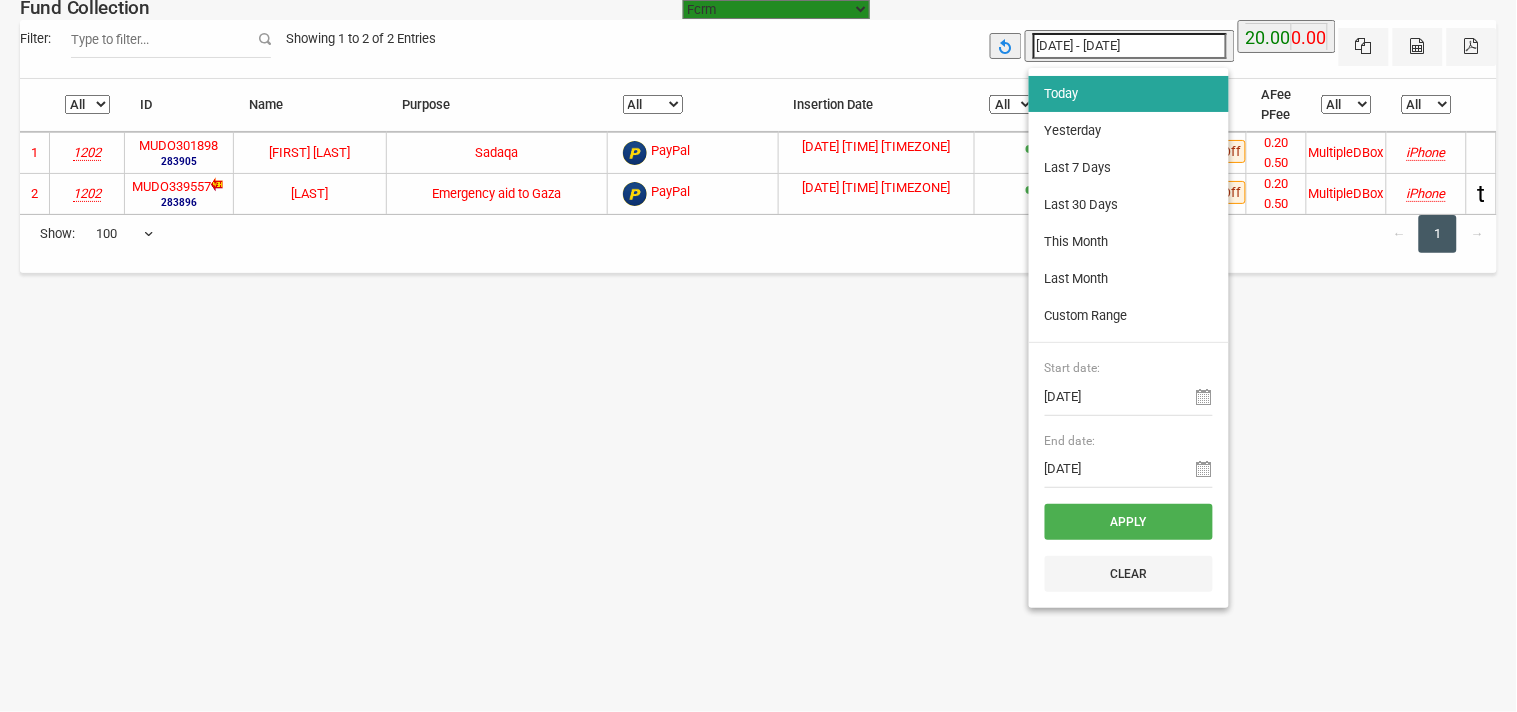 type on "[DATE]" 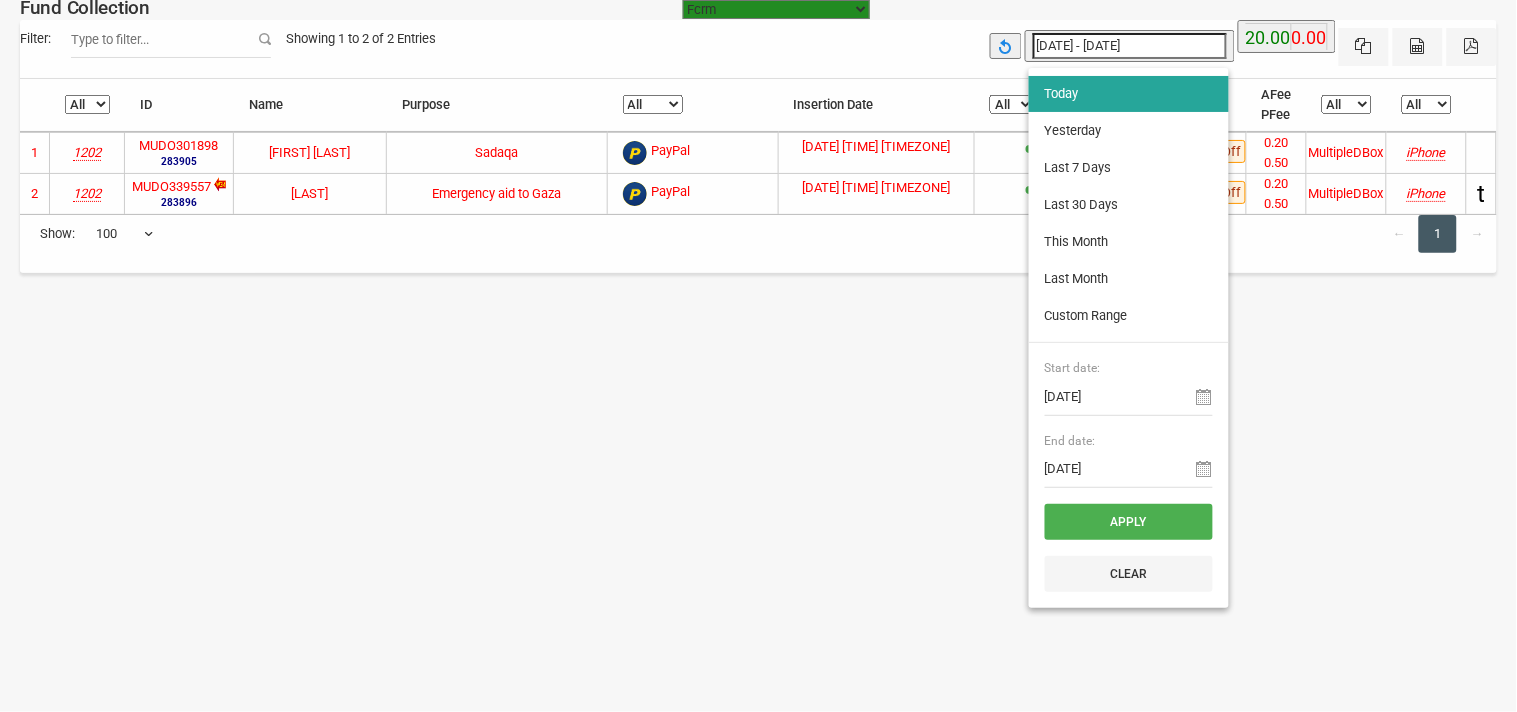 type on "[DATE]" 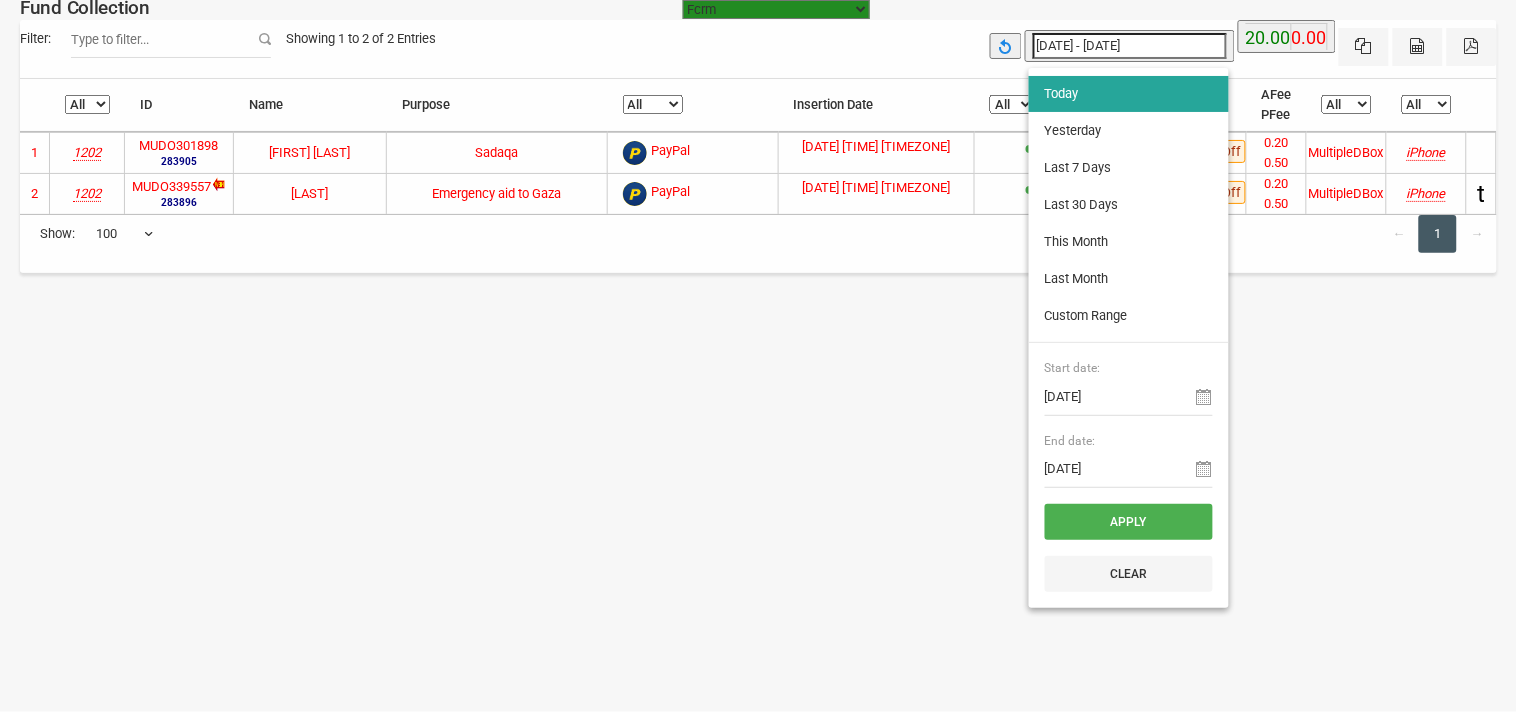 type on "[DATE]" 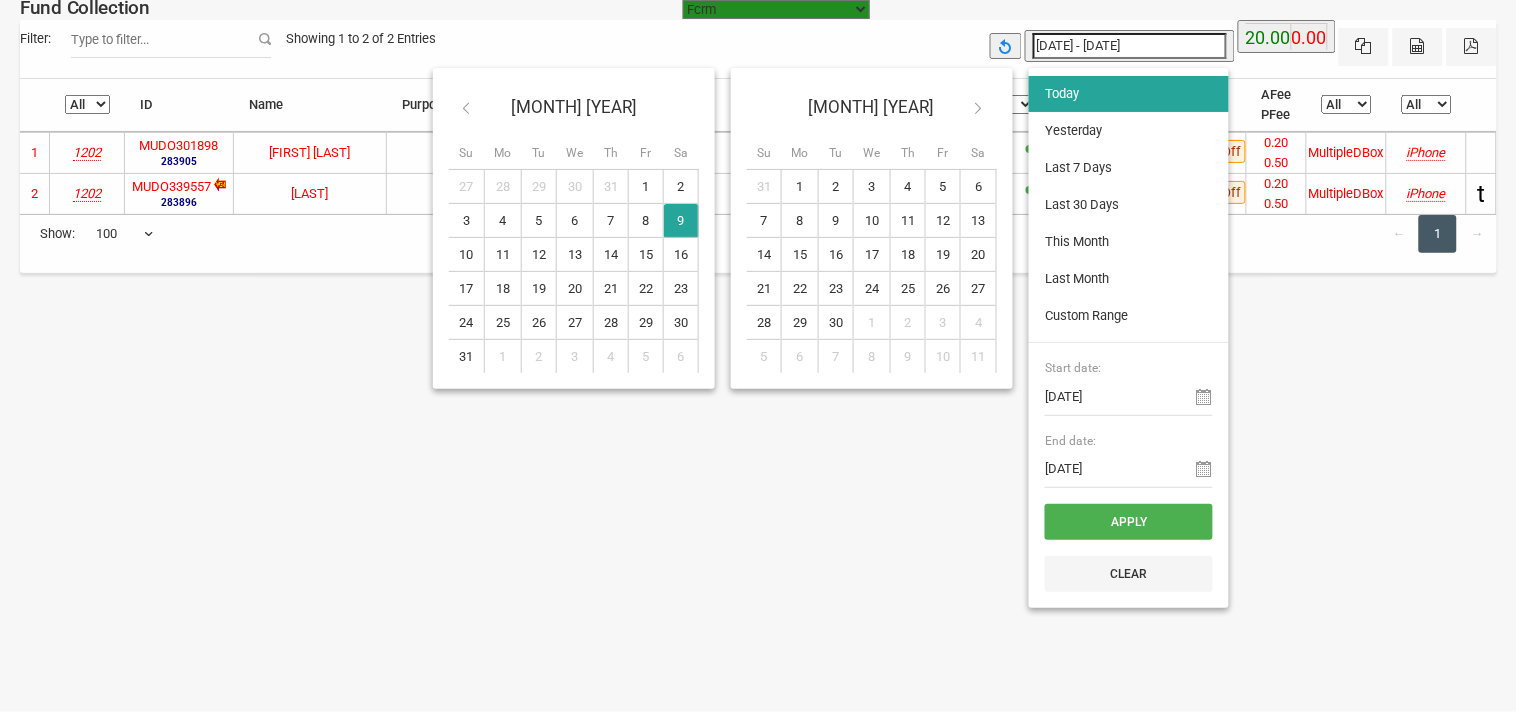 type on "[DATE]" 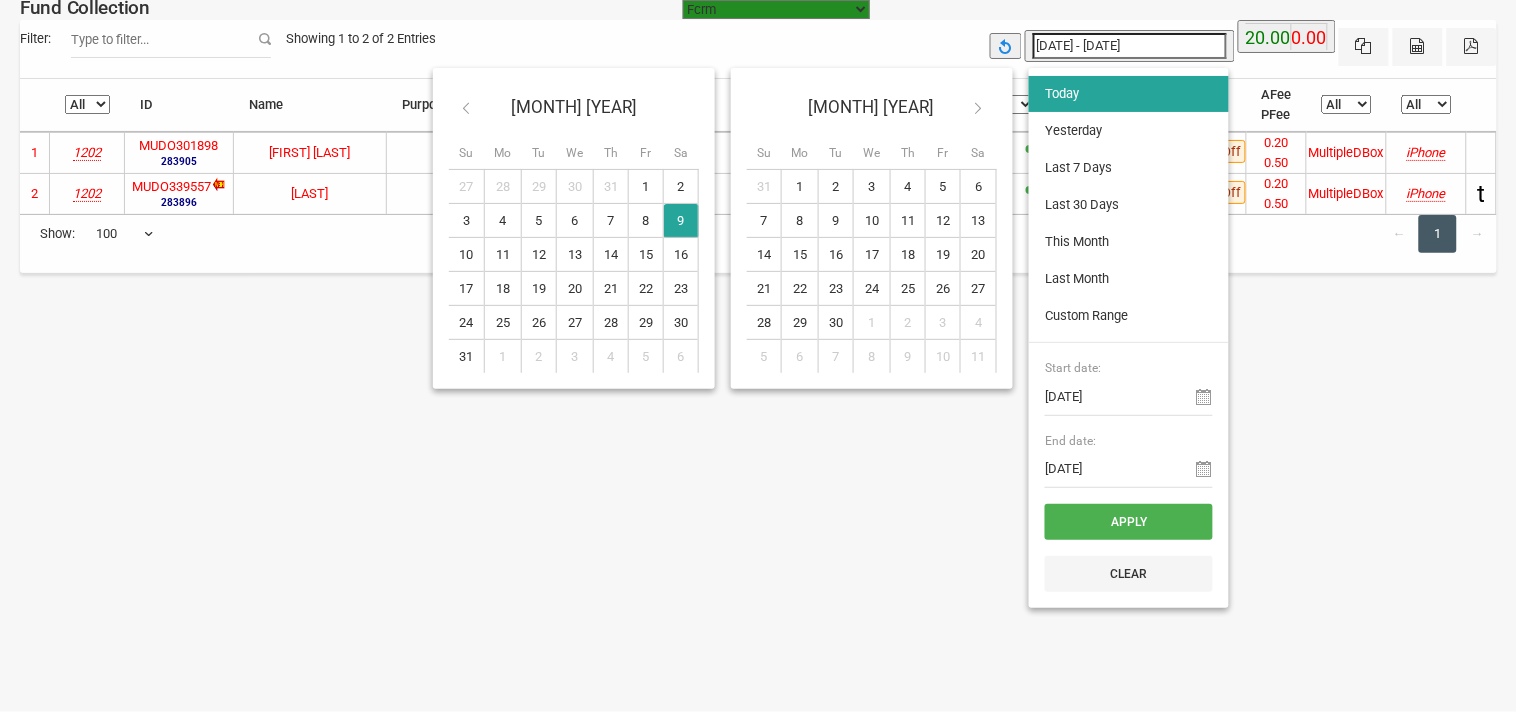 type on "[DATE]" 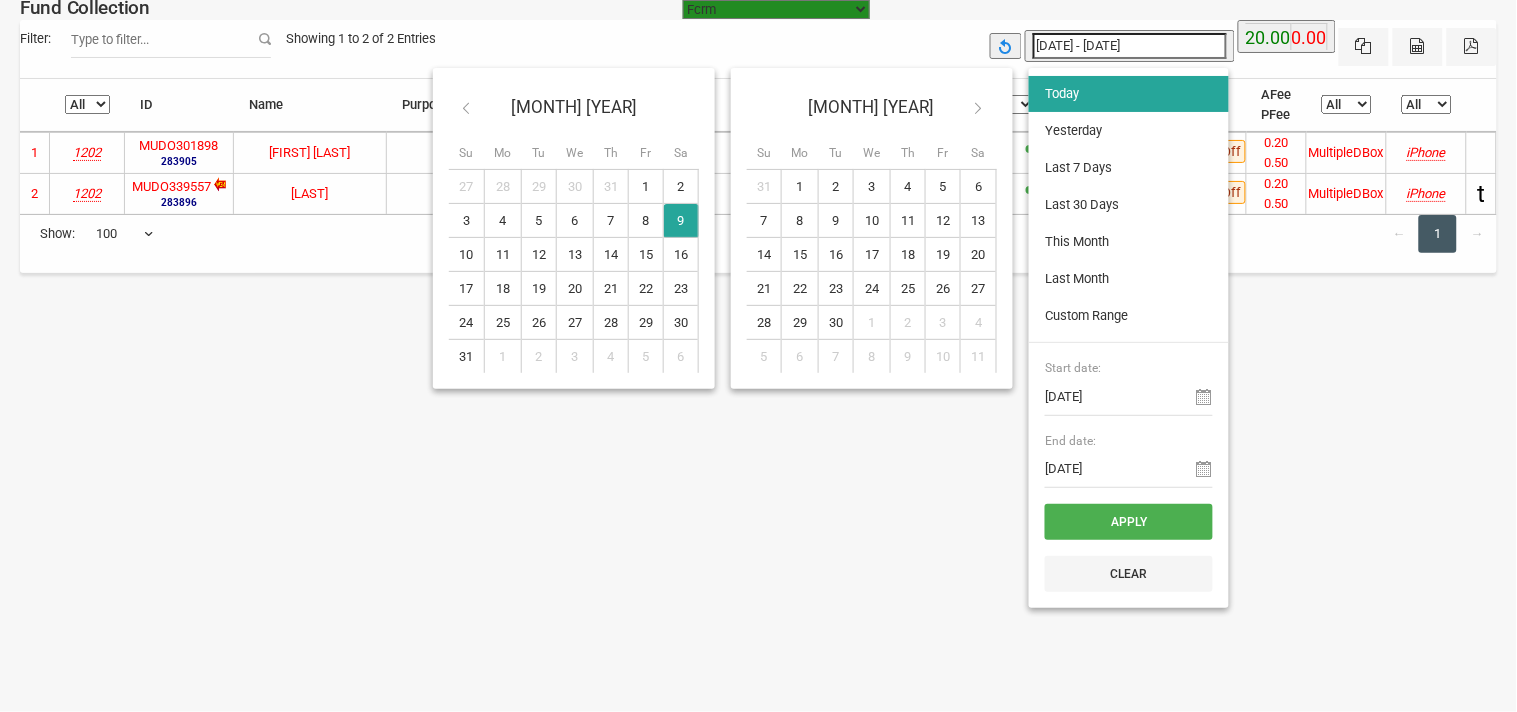 type on "[DATE]" 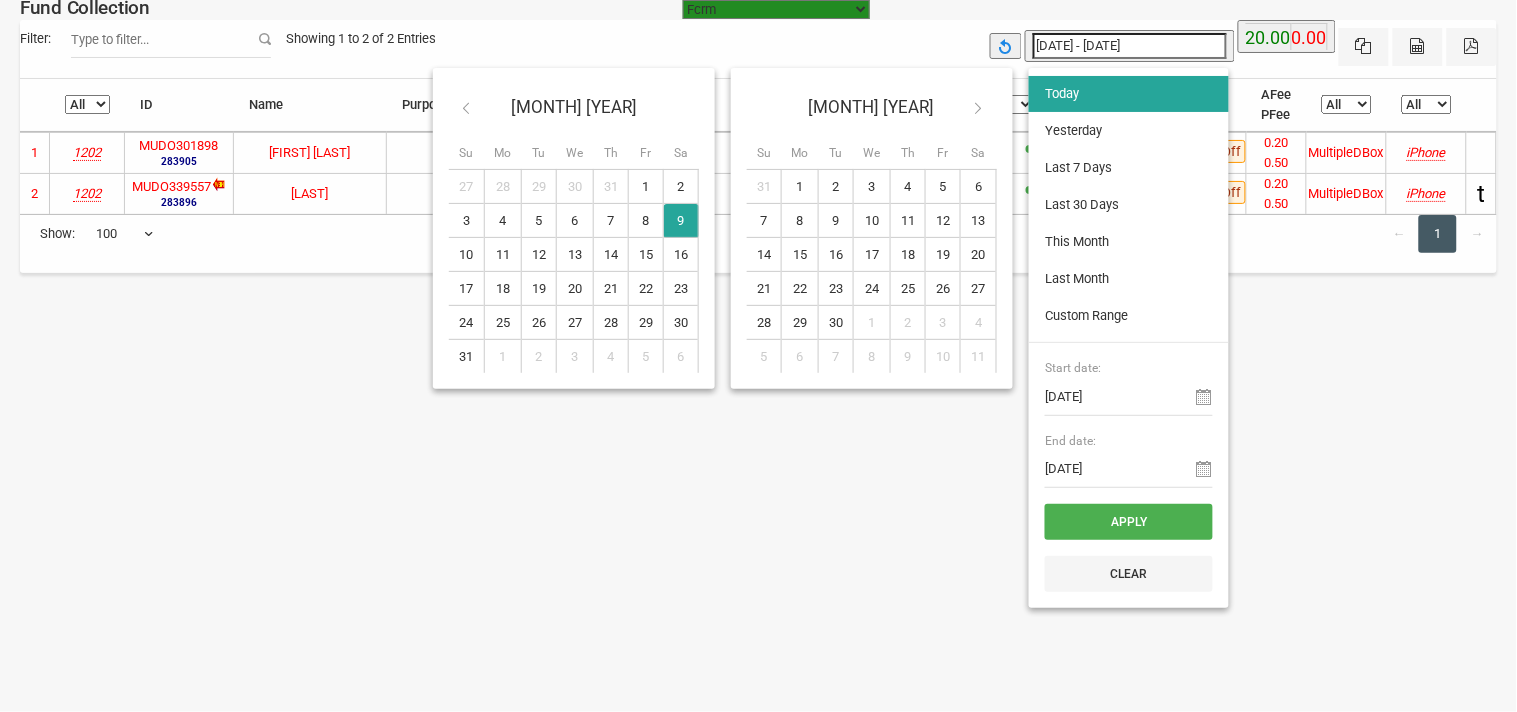 type on "[DATE]" 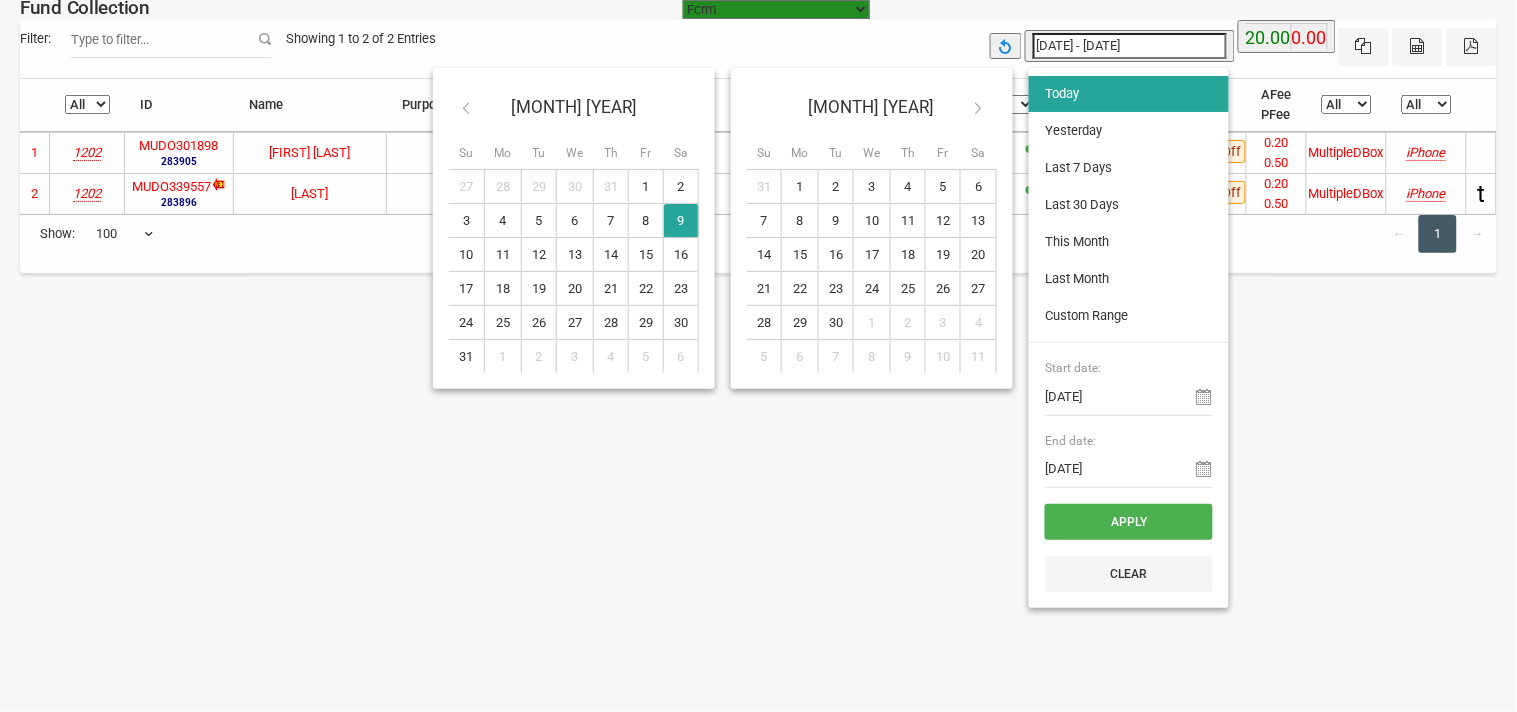 click at bounding box center (467, 108) 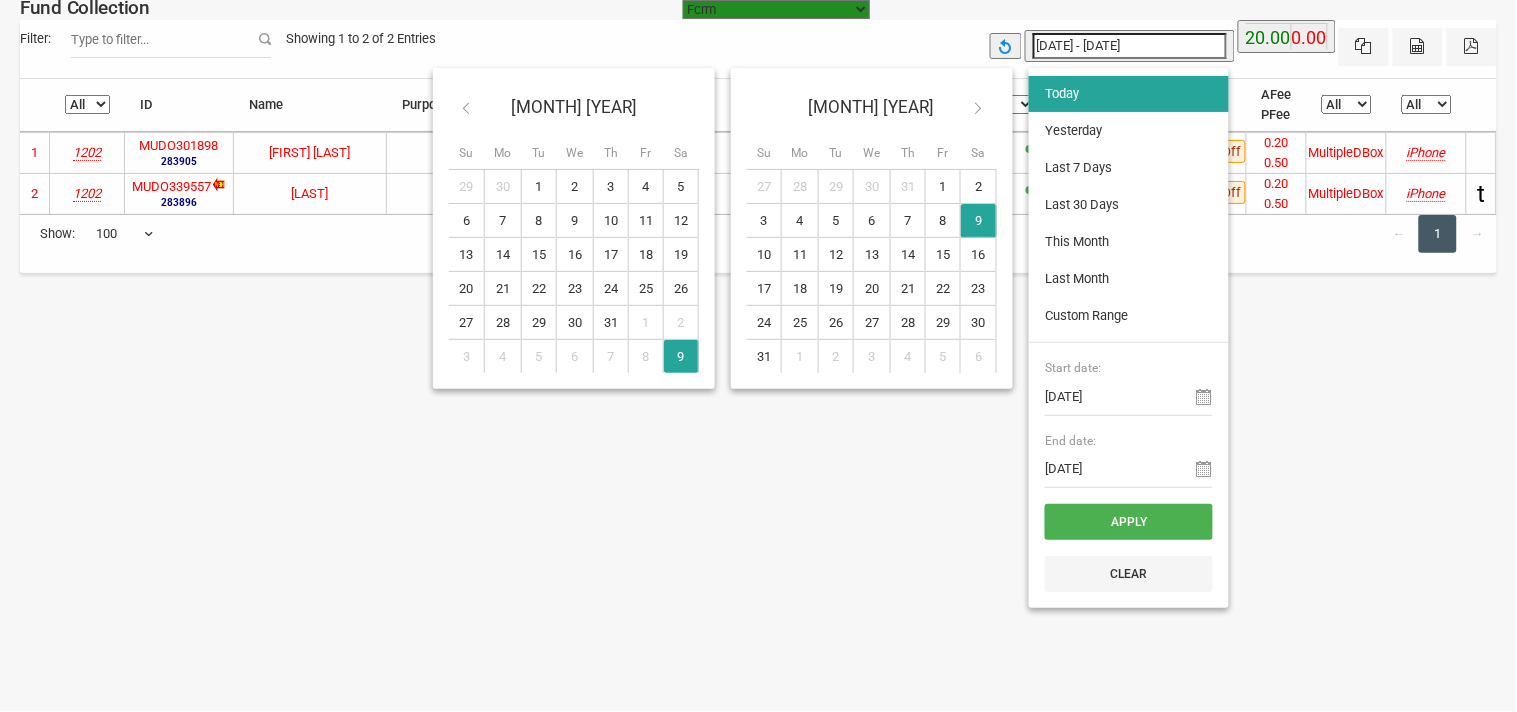 type on "[DATE]" 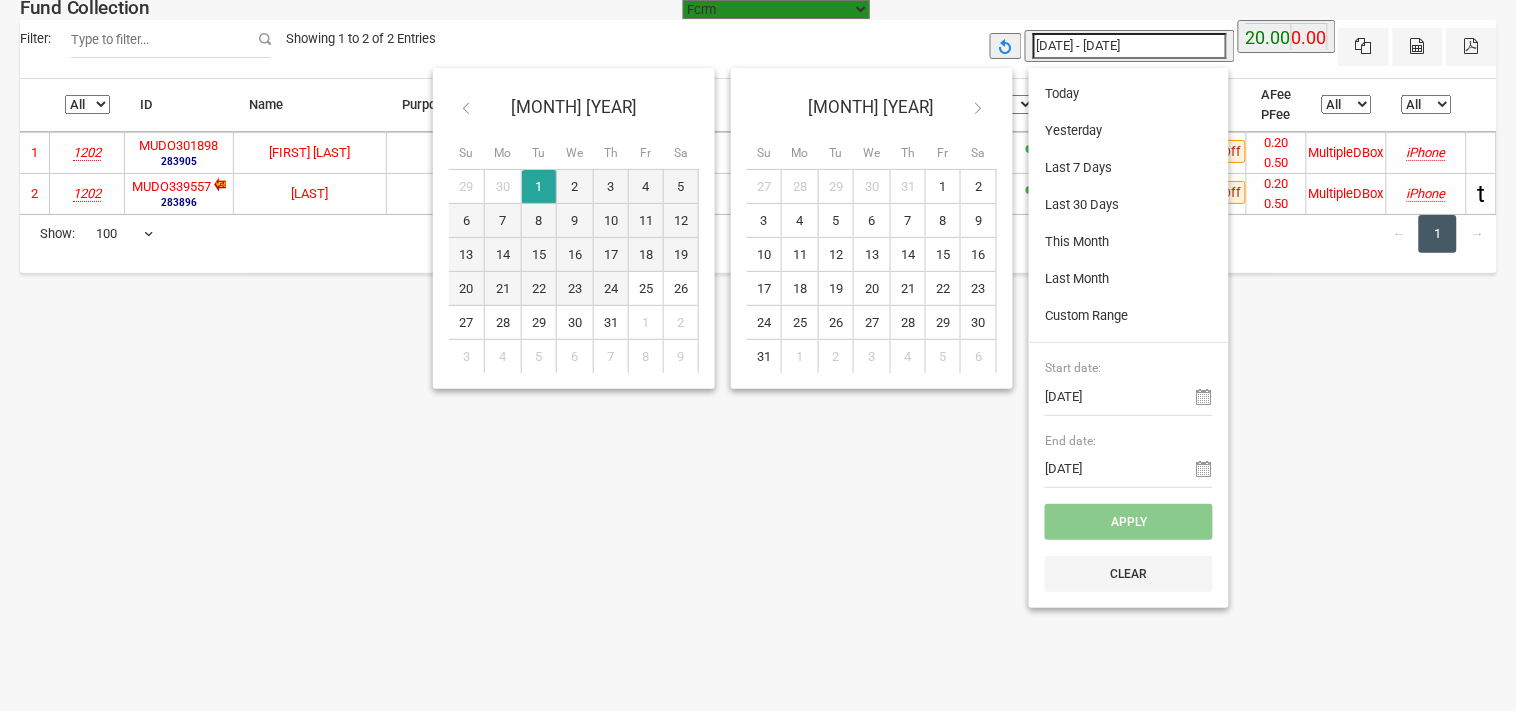 type on "[DATE]" 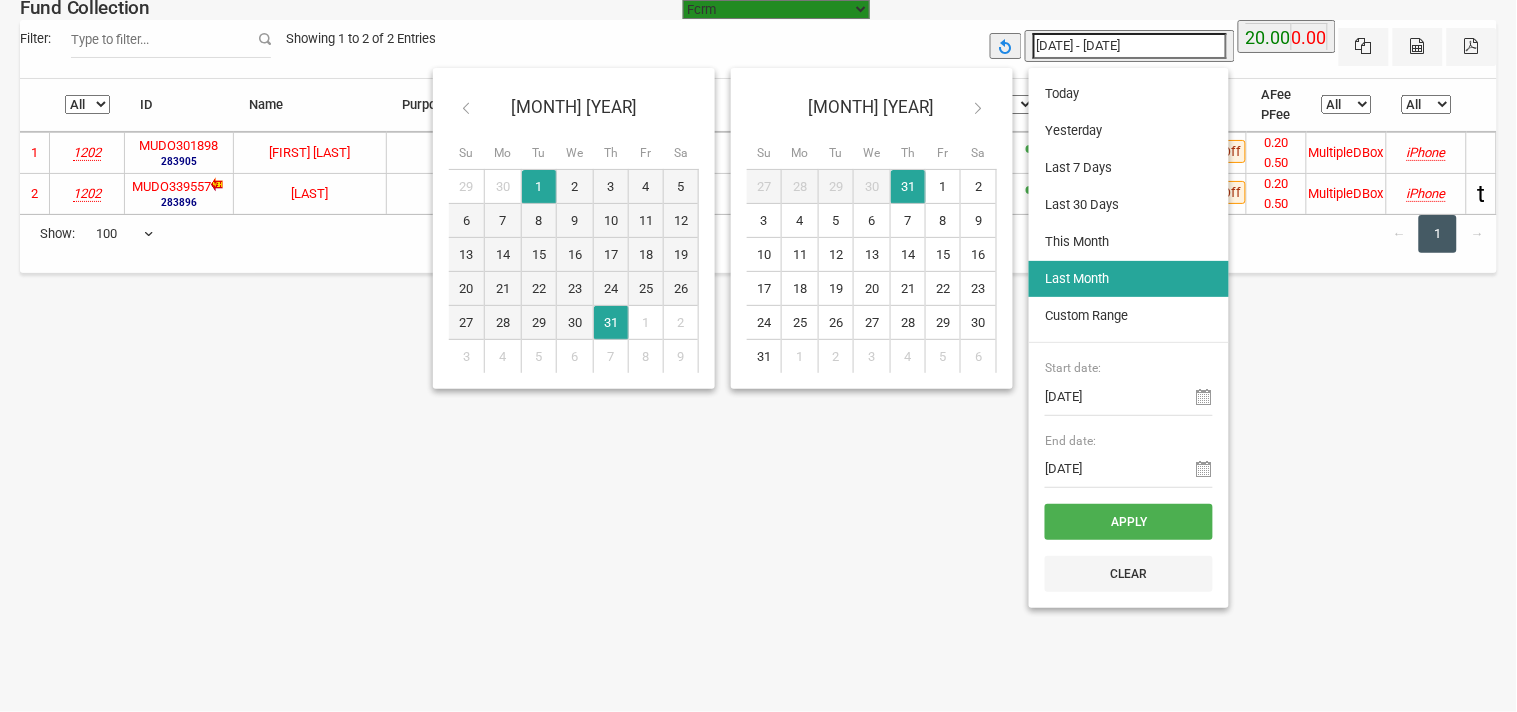 type on "[DATE]" 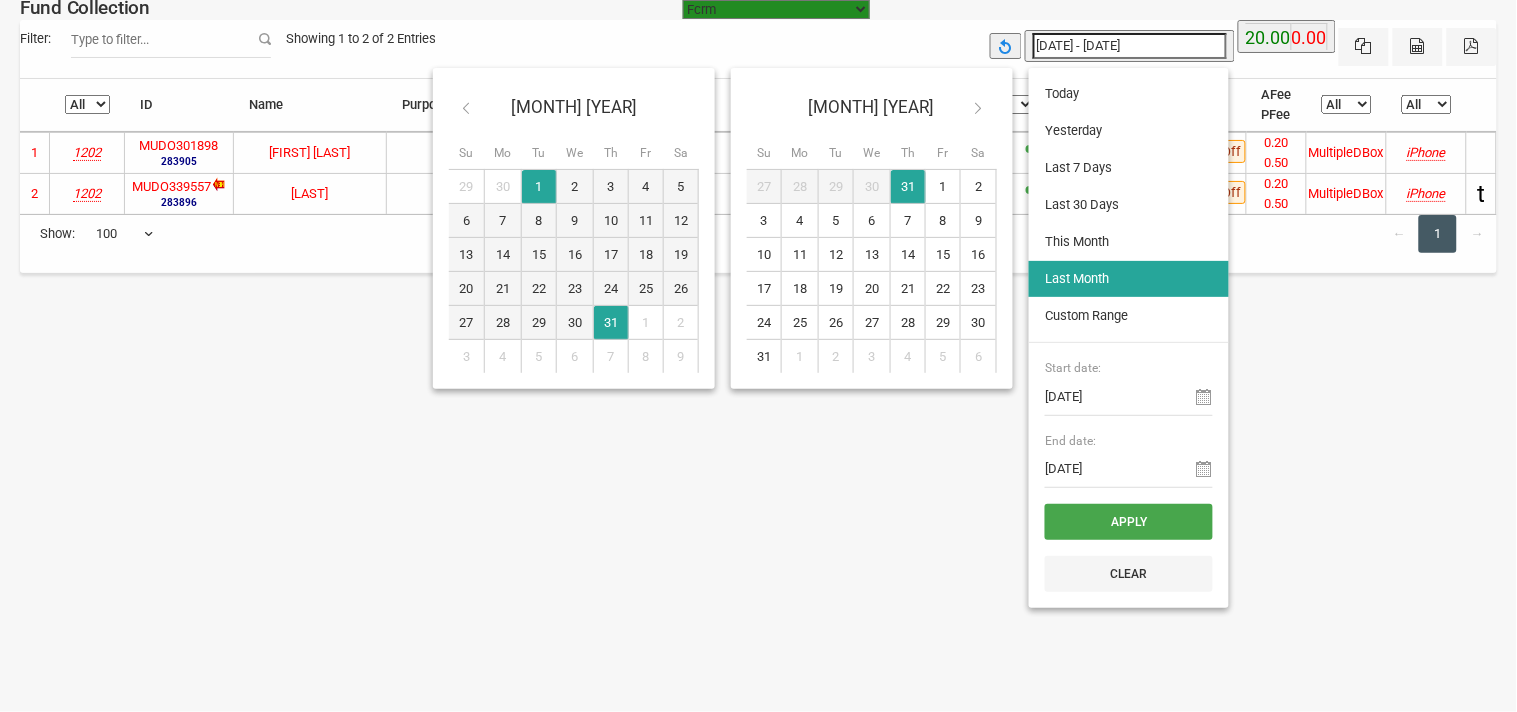 click on "Apply" at bounding box center (1129, 522) 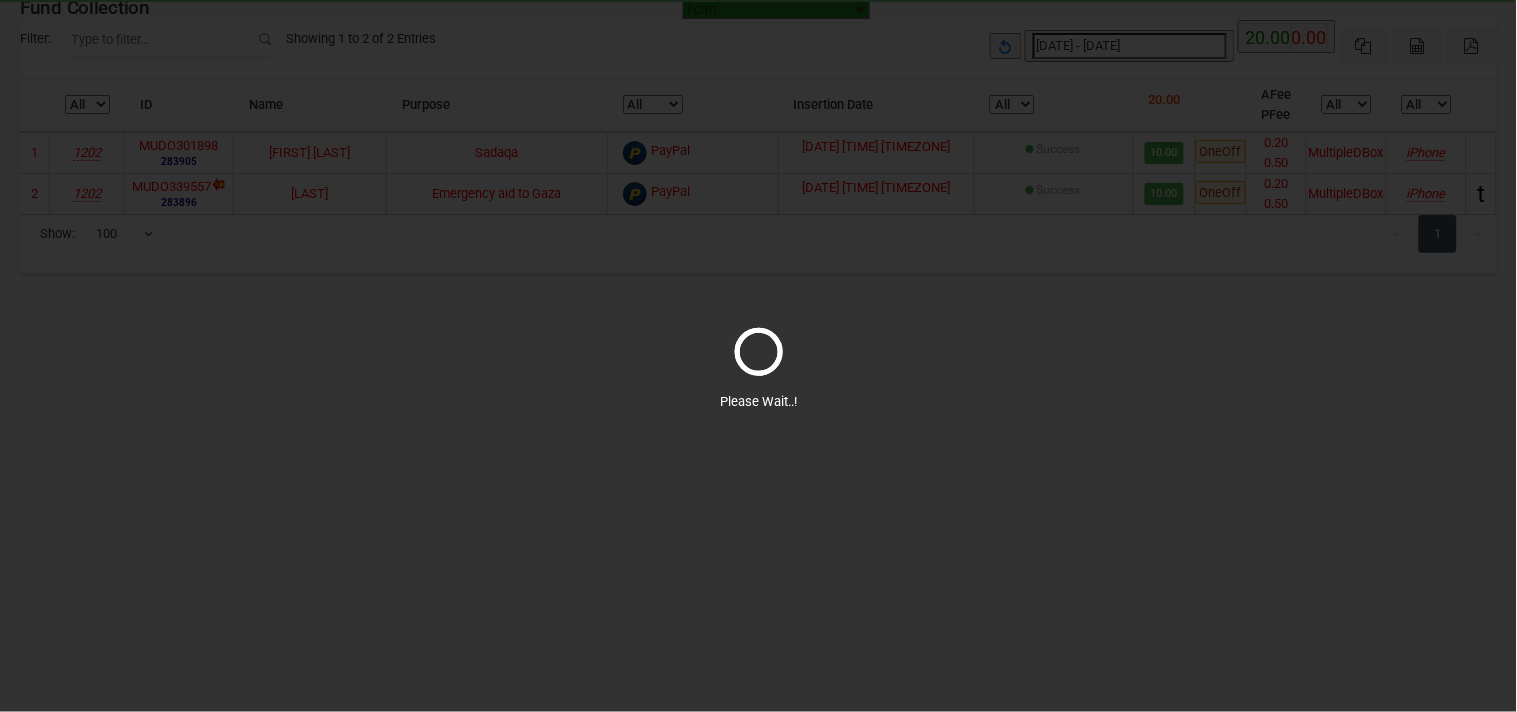 select on "100" 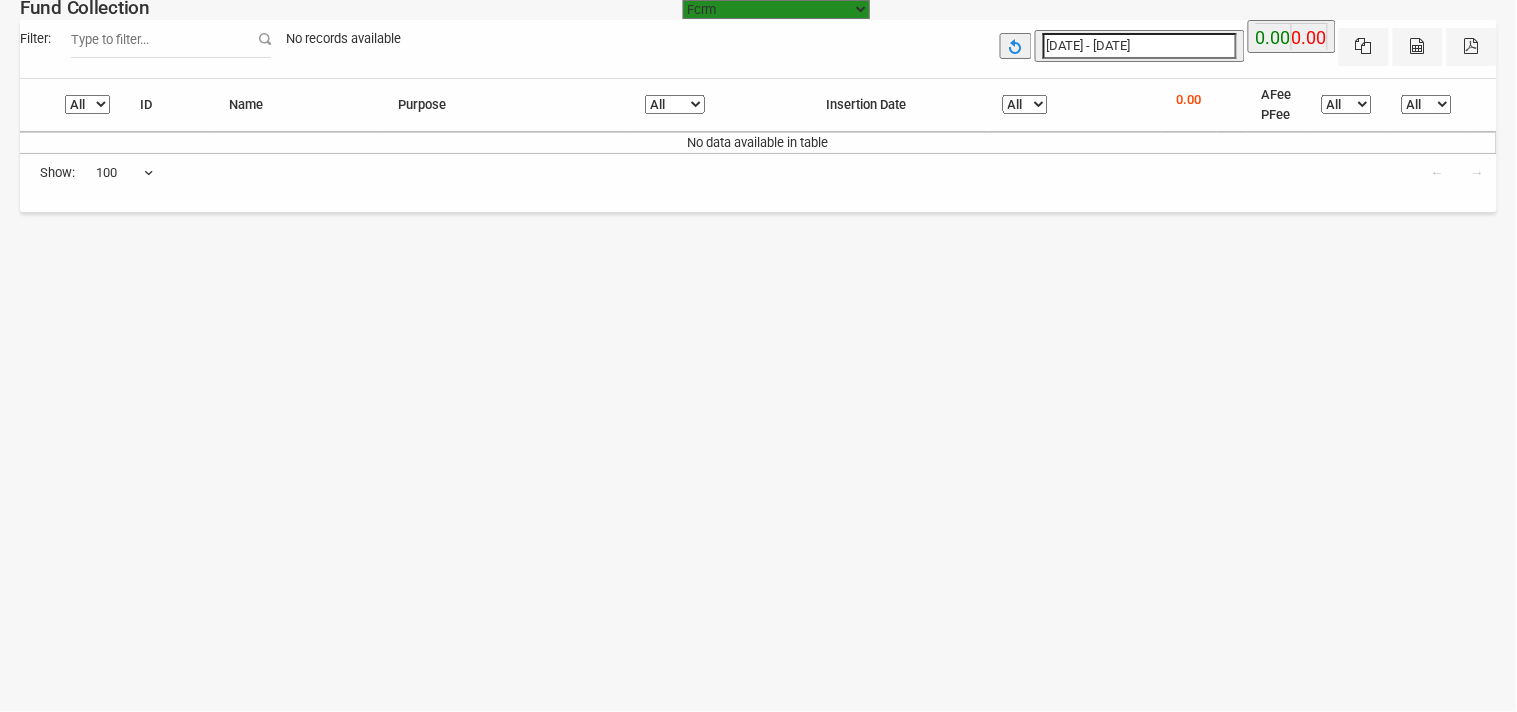 type on "[DATE]" 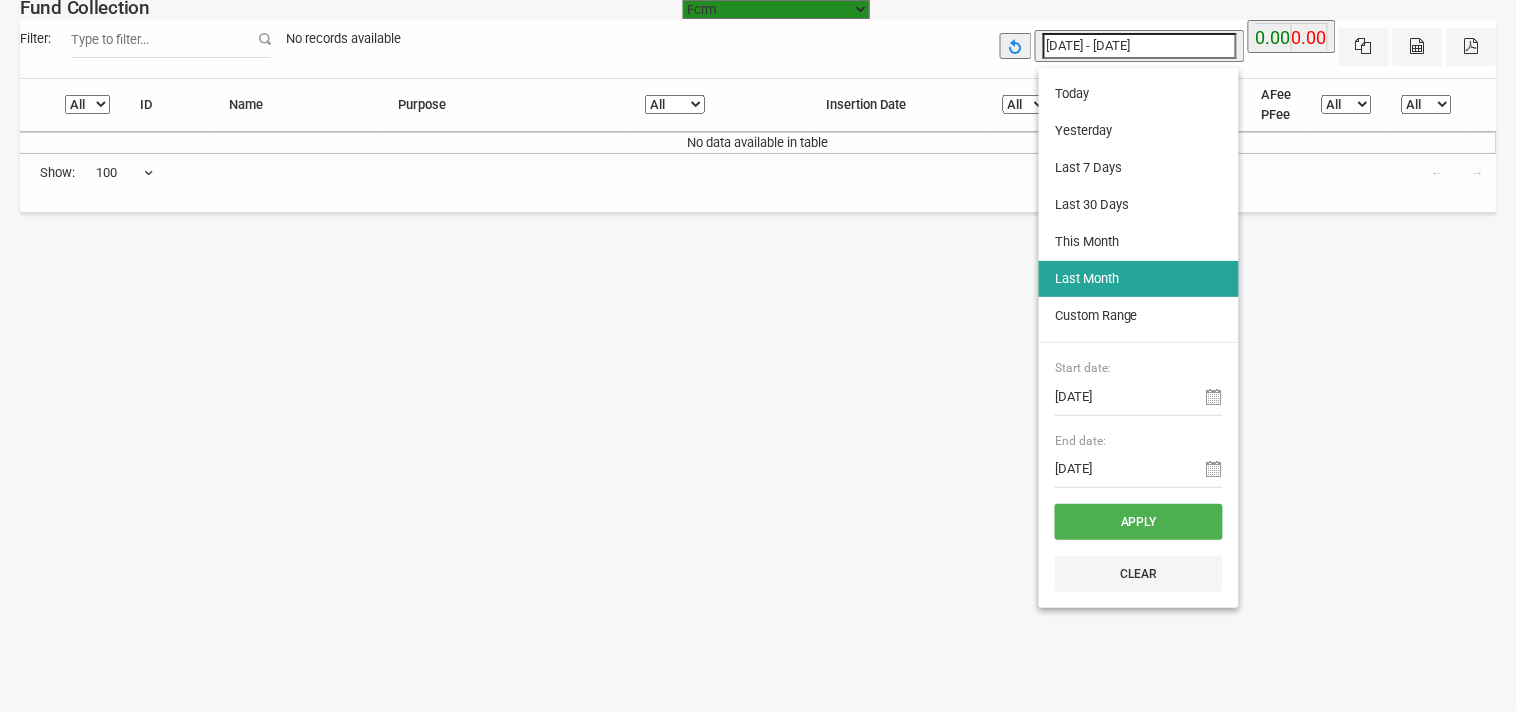 type on "[DATE]" 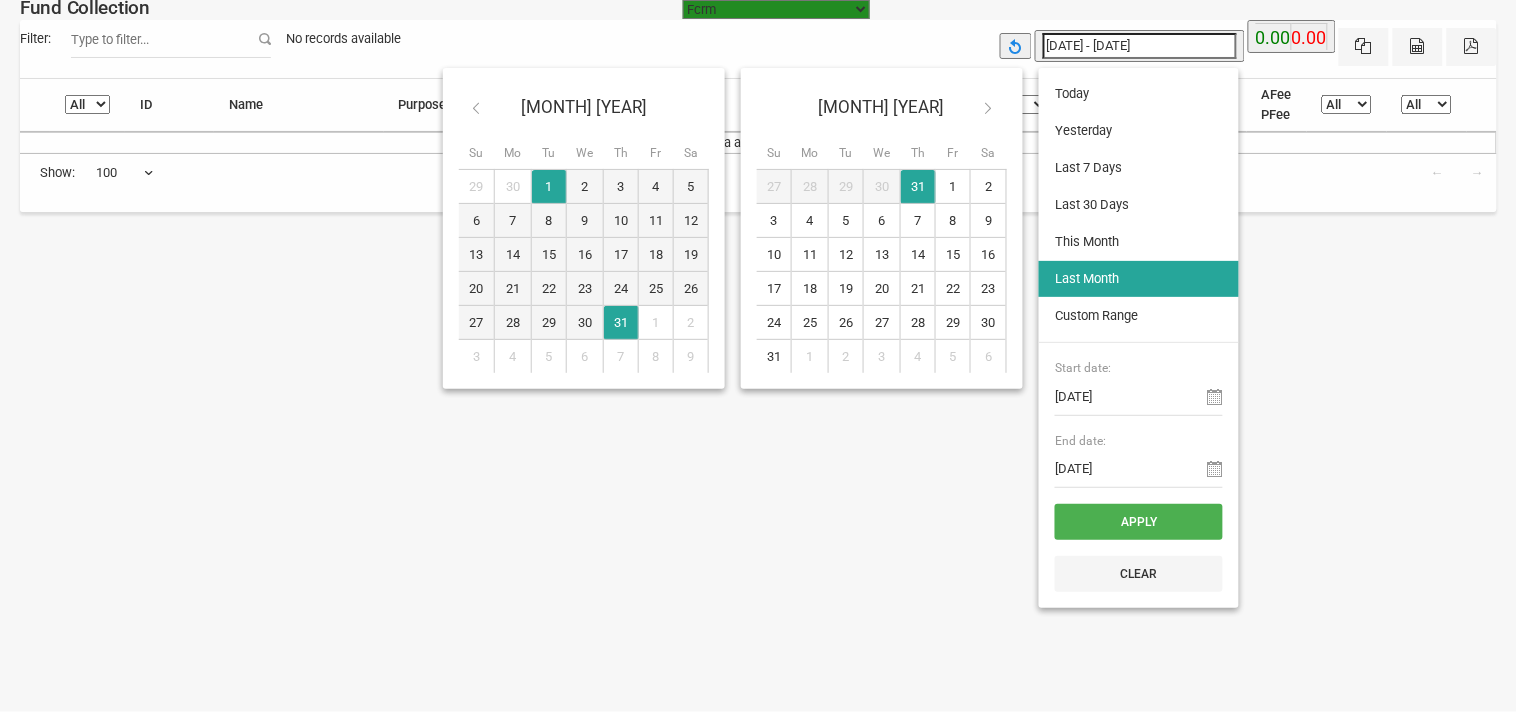 type on "[DATE]" 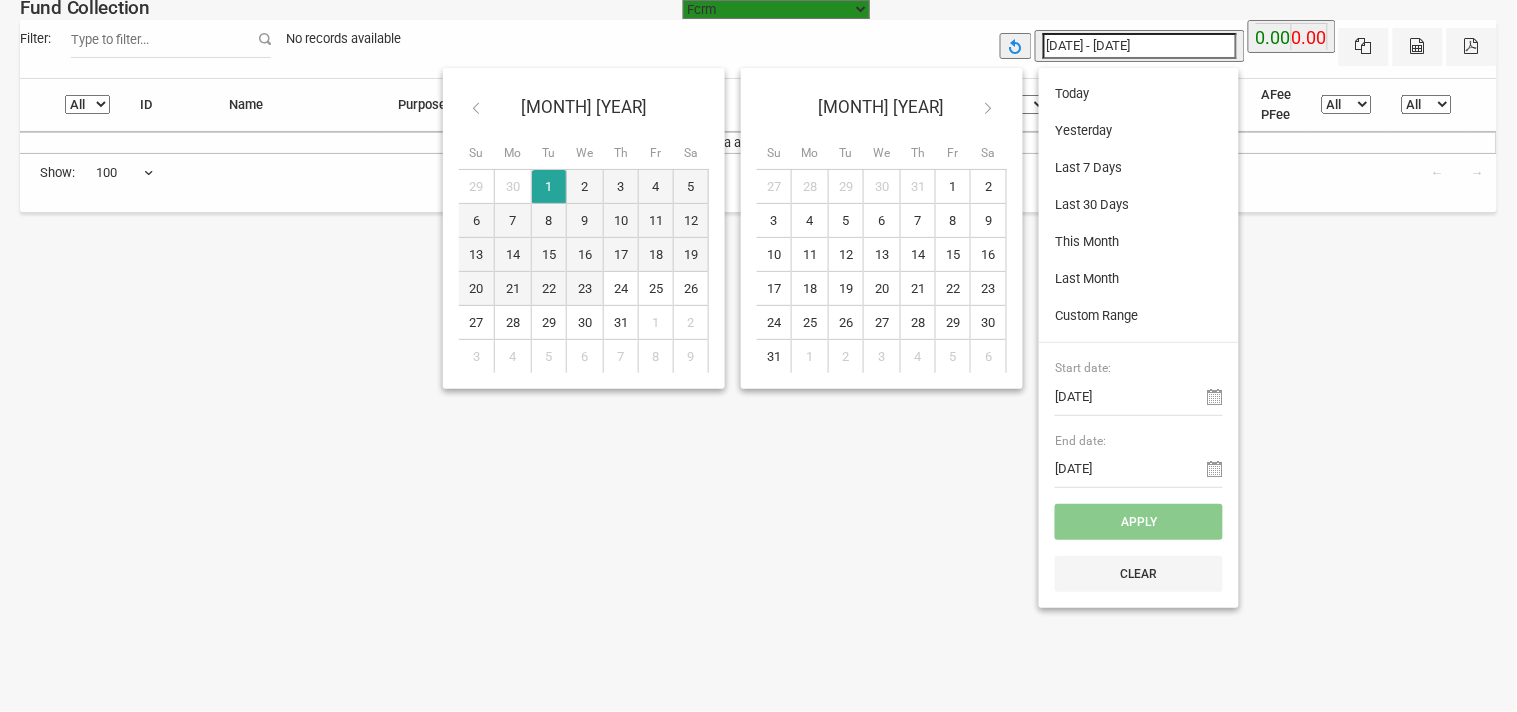 type on "[DATE]" 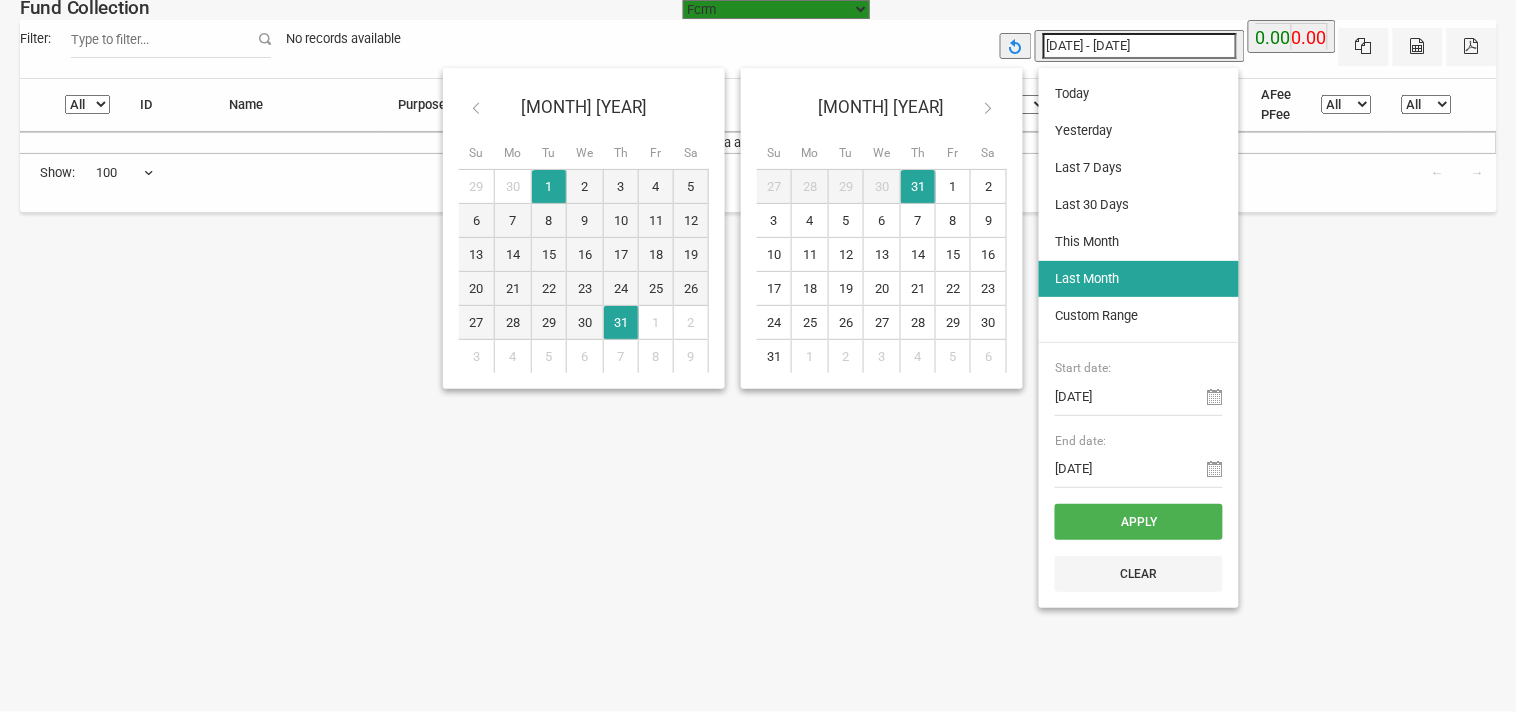 type on "[DATE]" 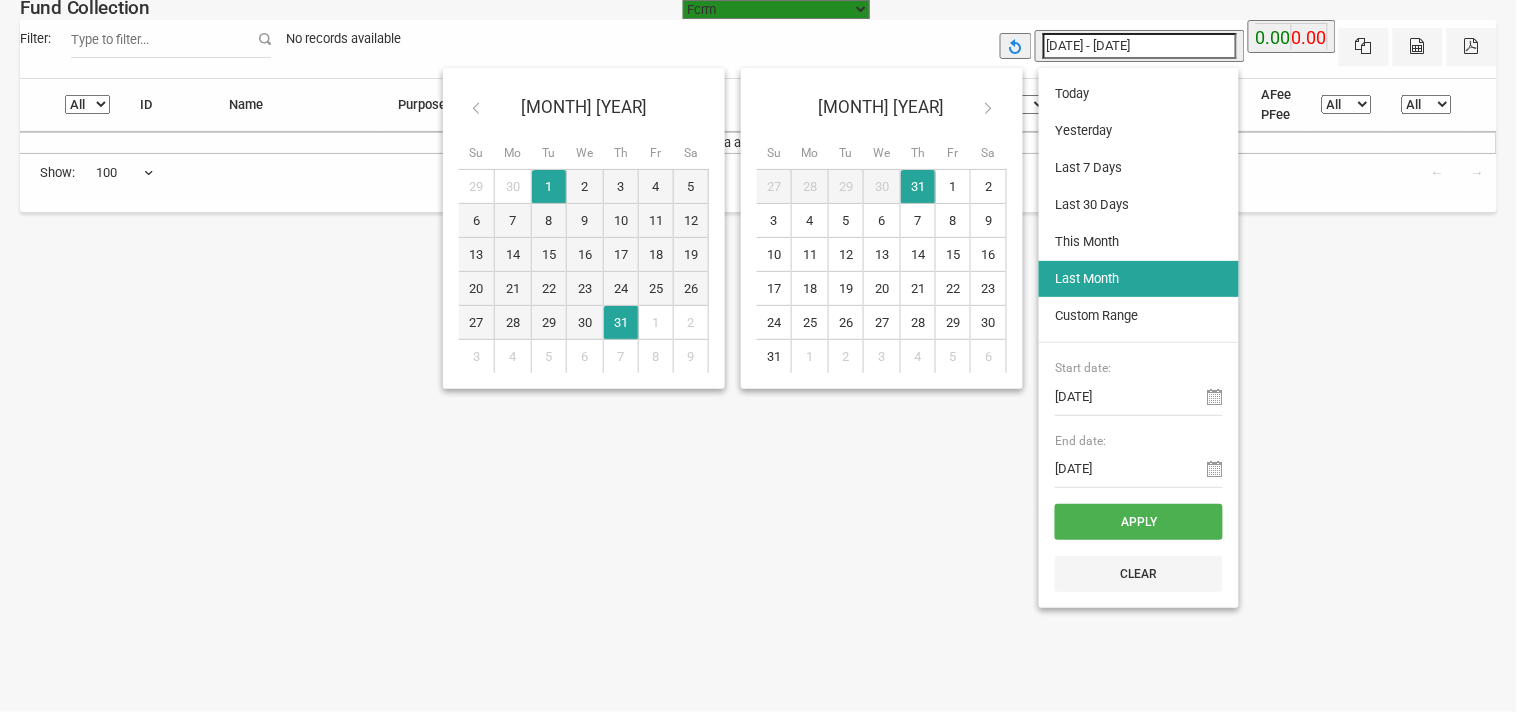 type on "[DATE]" 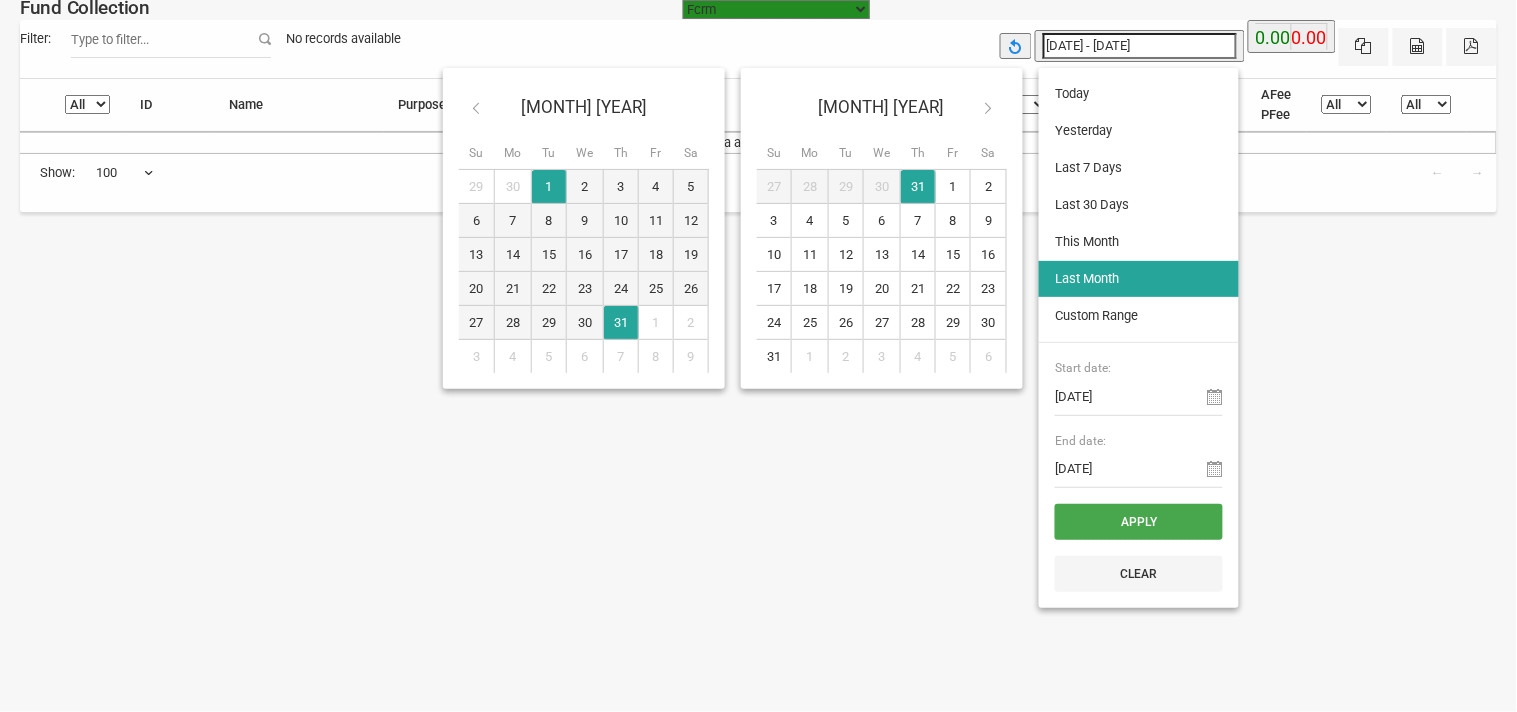 click on "Apply" at bounding box center (1139, 522) 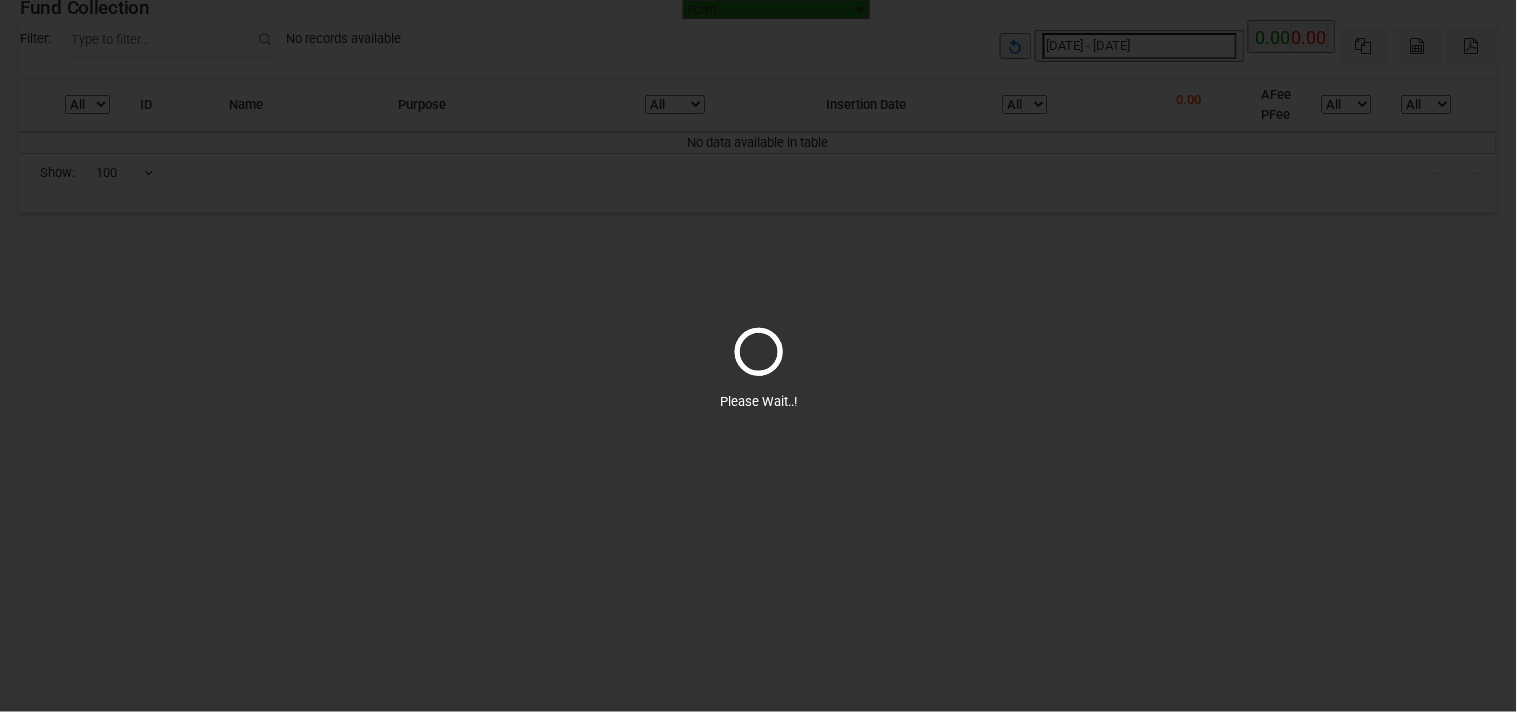 select on "100" 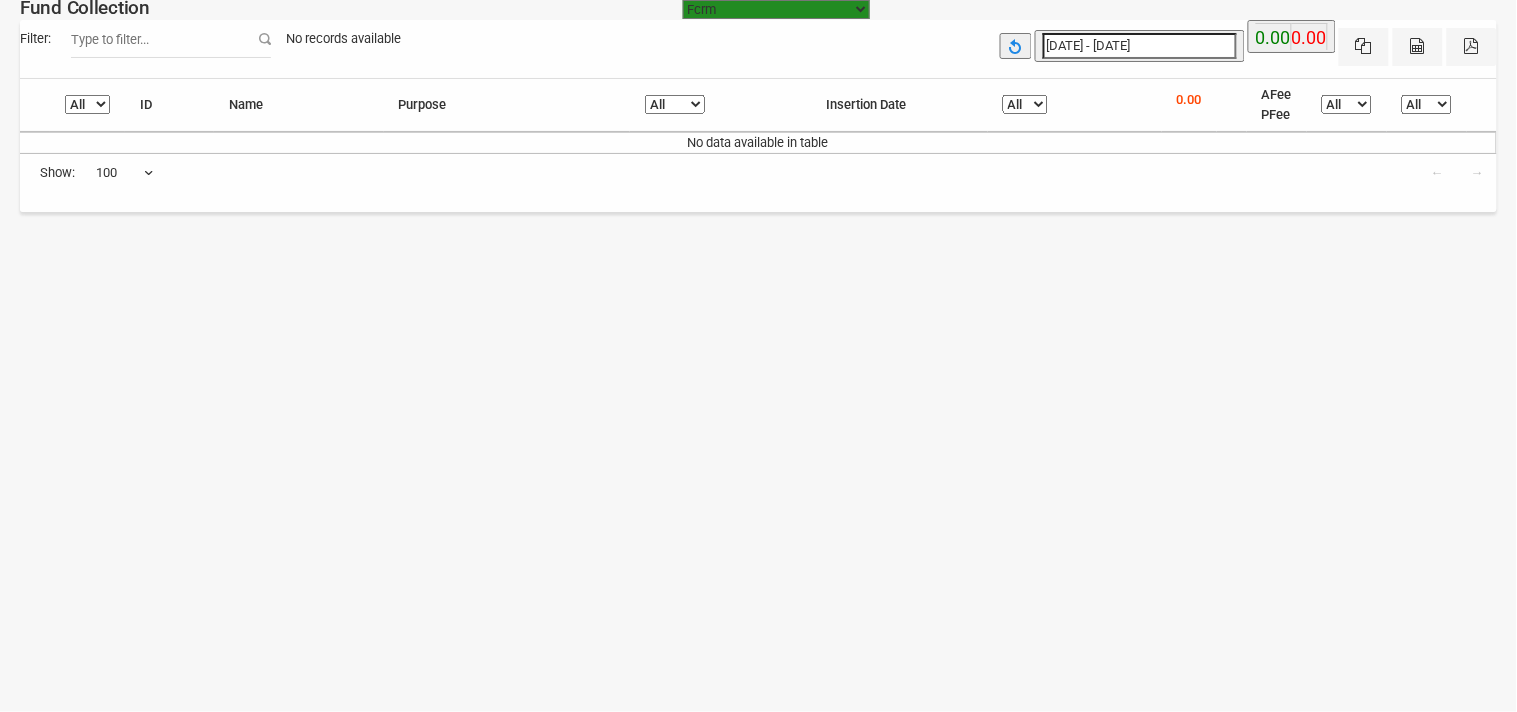 click at bounding box center (1016, 46) 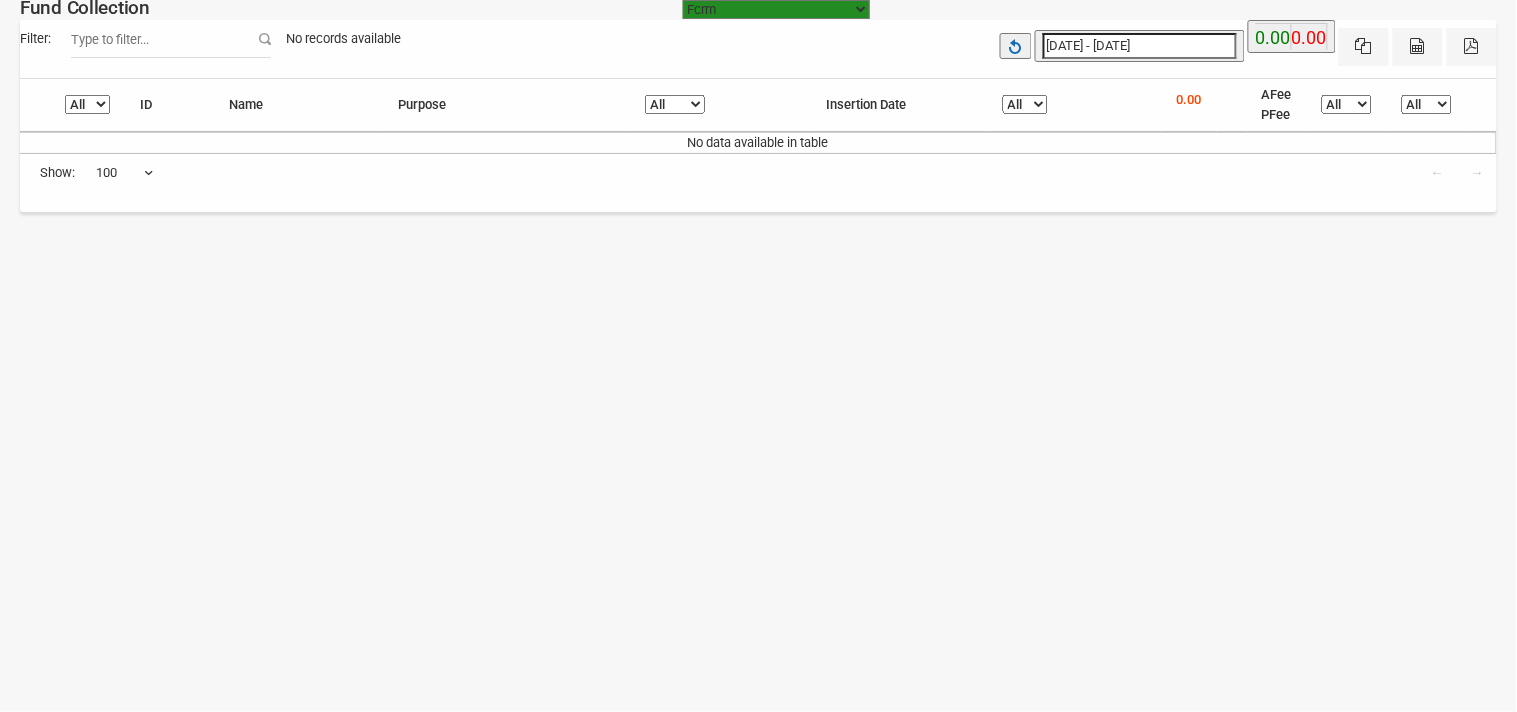 click at bounding box center (1016, 46) 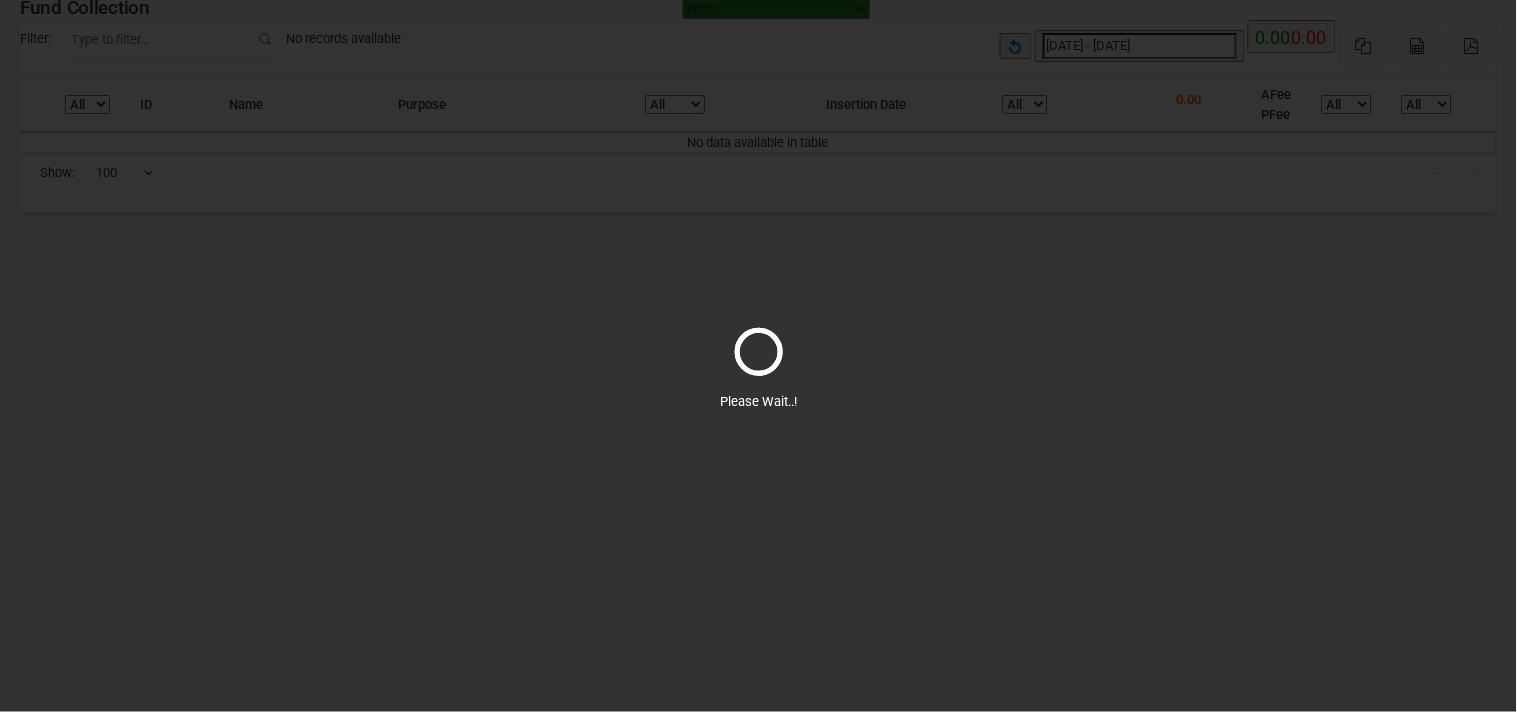 select on "100" 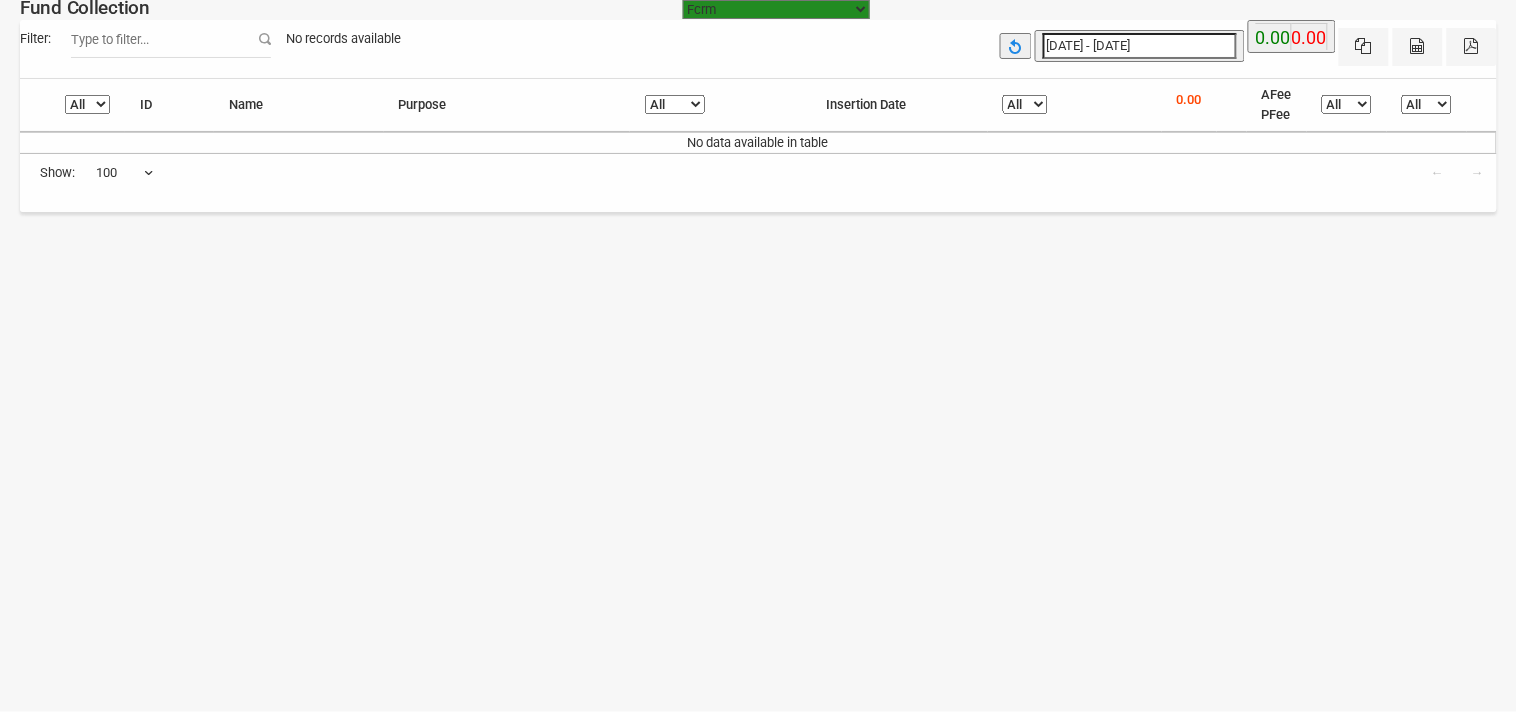 type on "[DATE]" 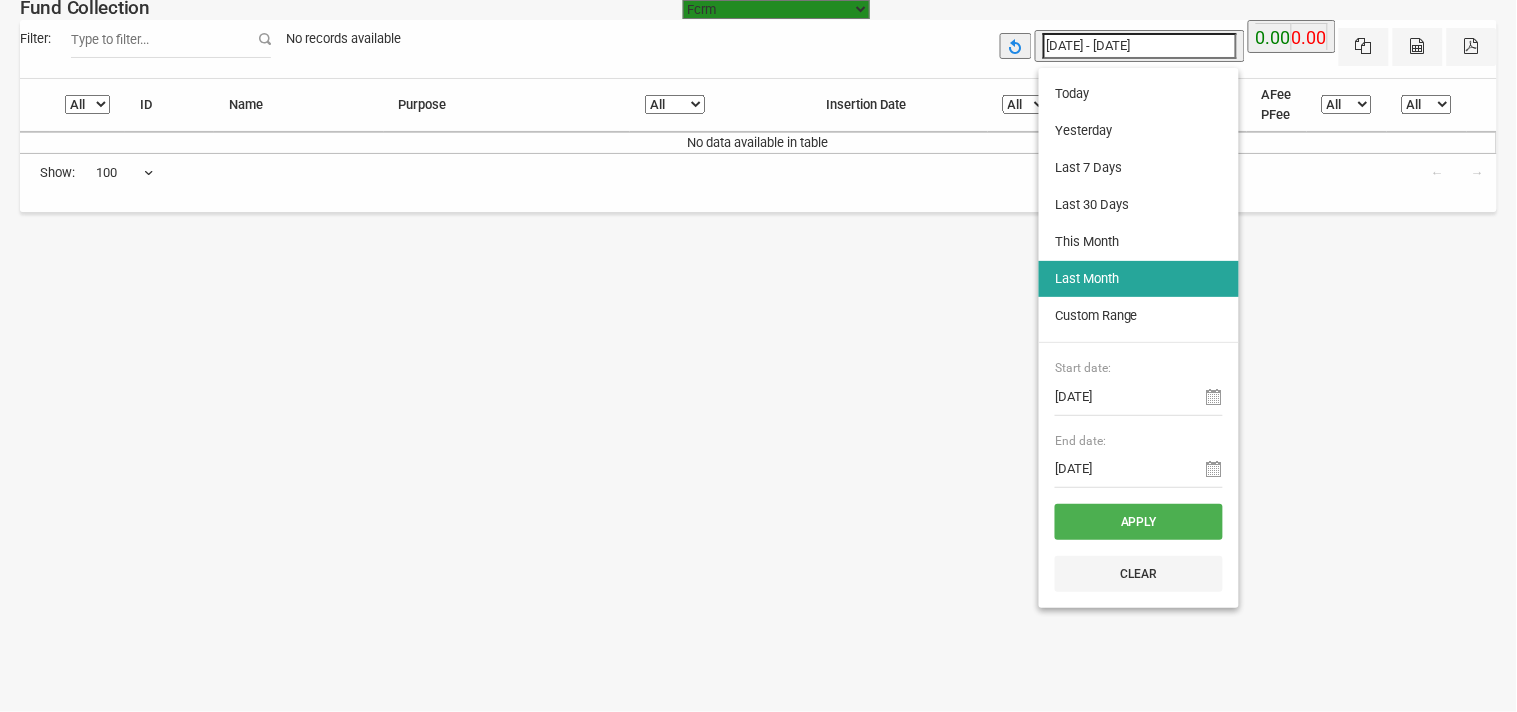 type on "[DATE]" 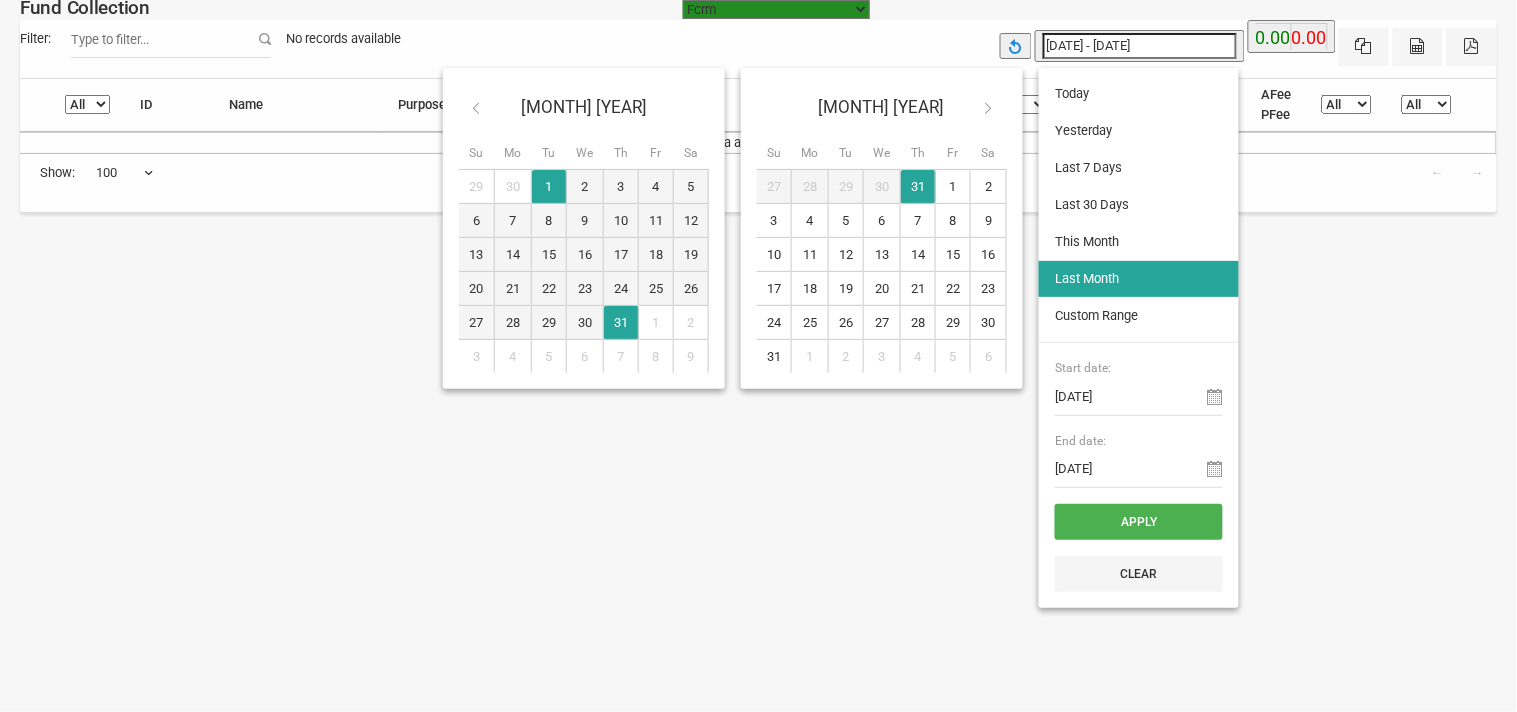 click at bounding box center [477, 108] 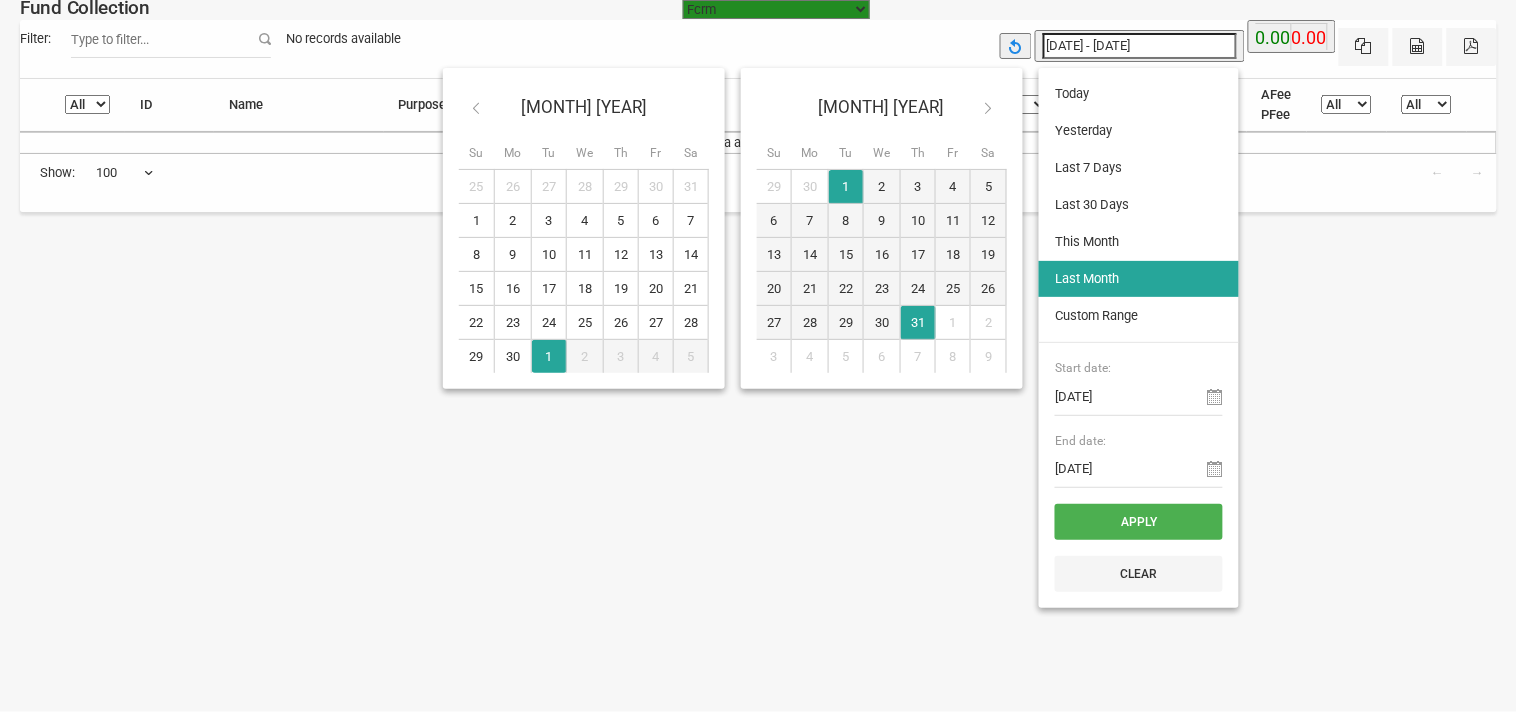 type on "[DATE]" 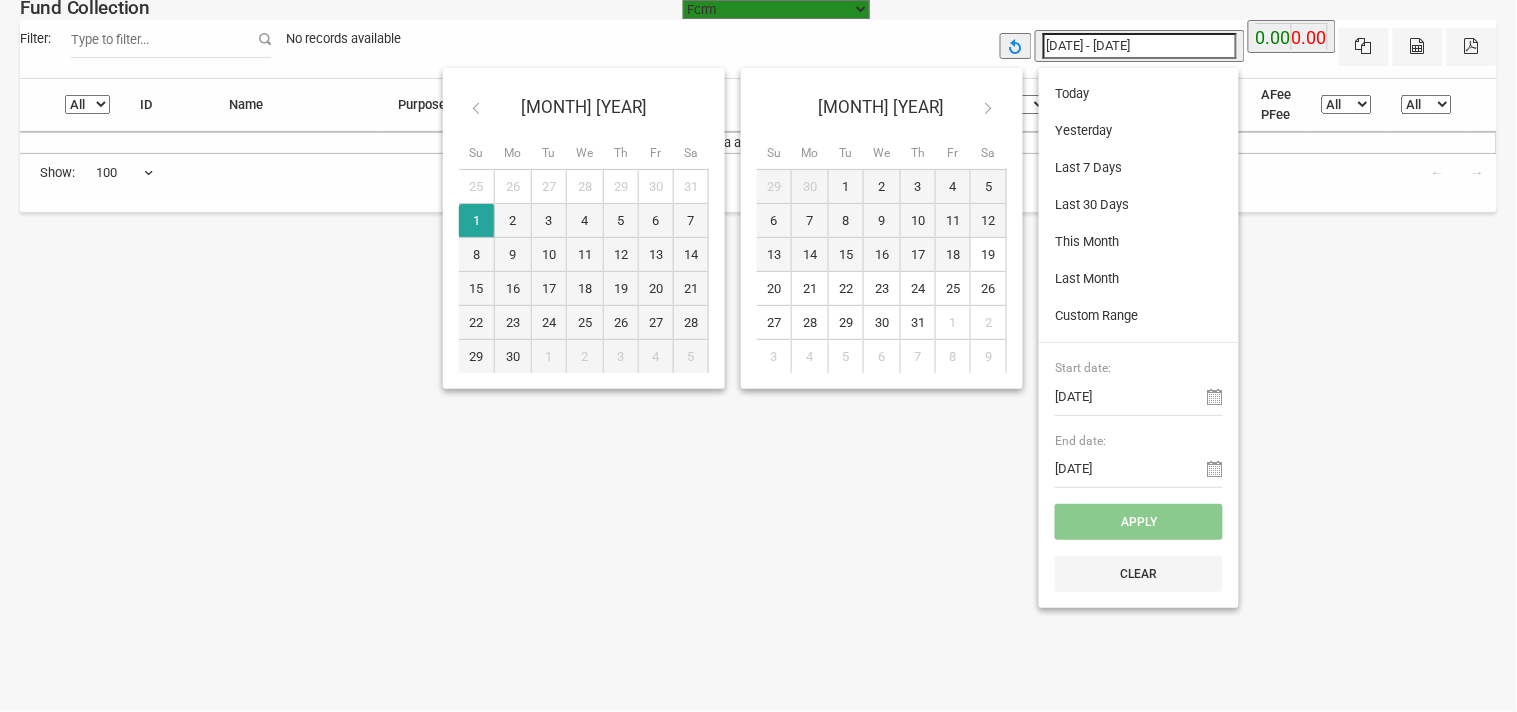 type on "[DATE]" 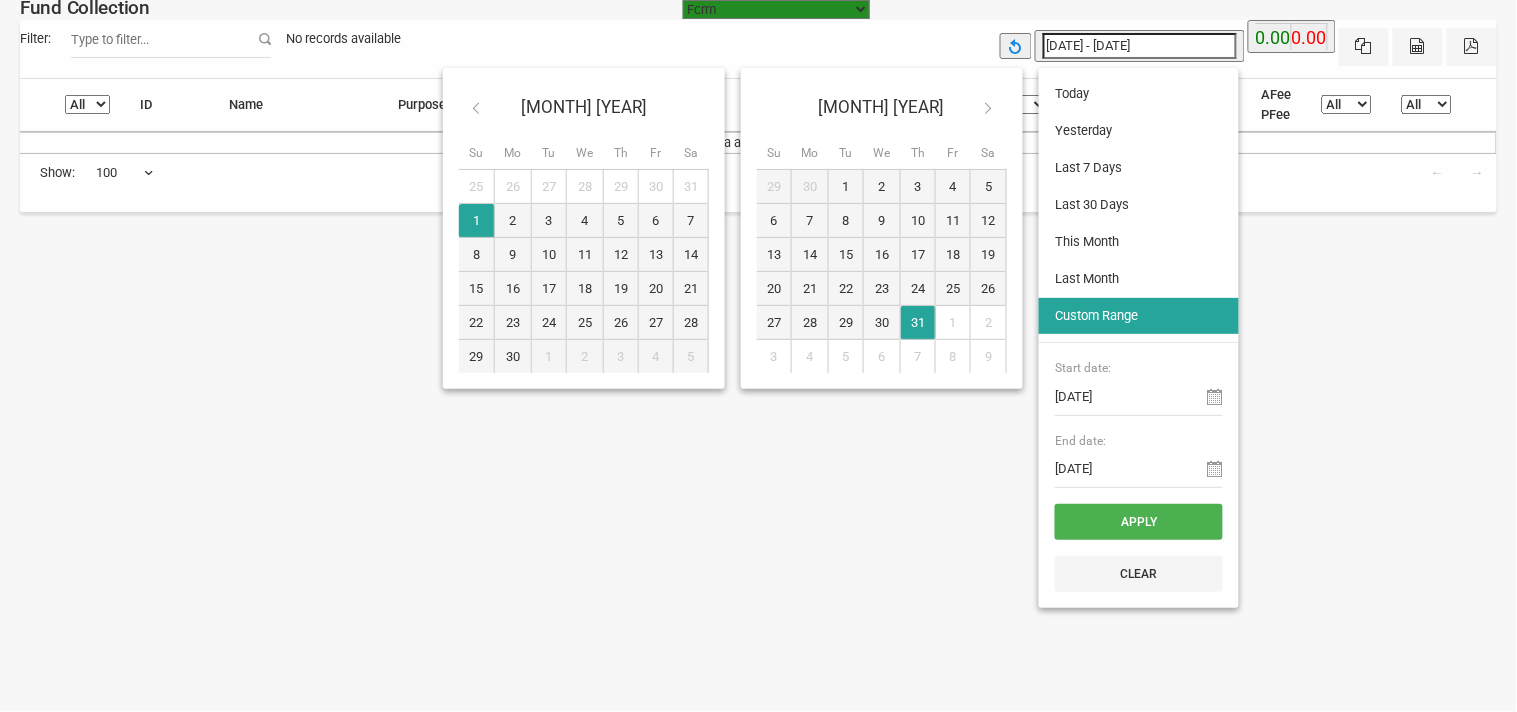 type on "[DATE]" 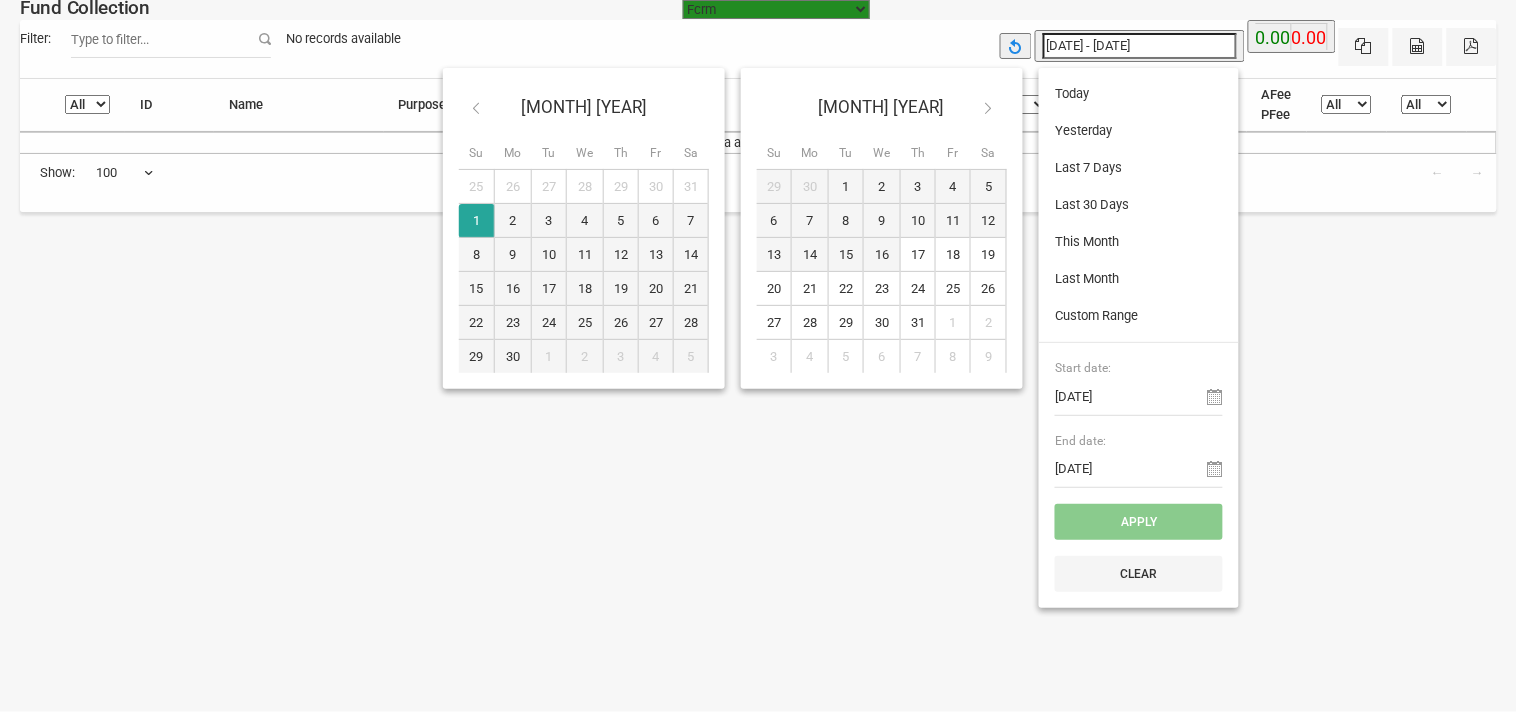 type on "[DATE]" 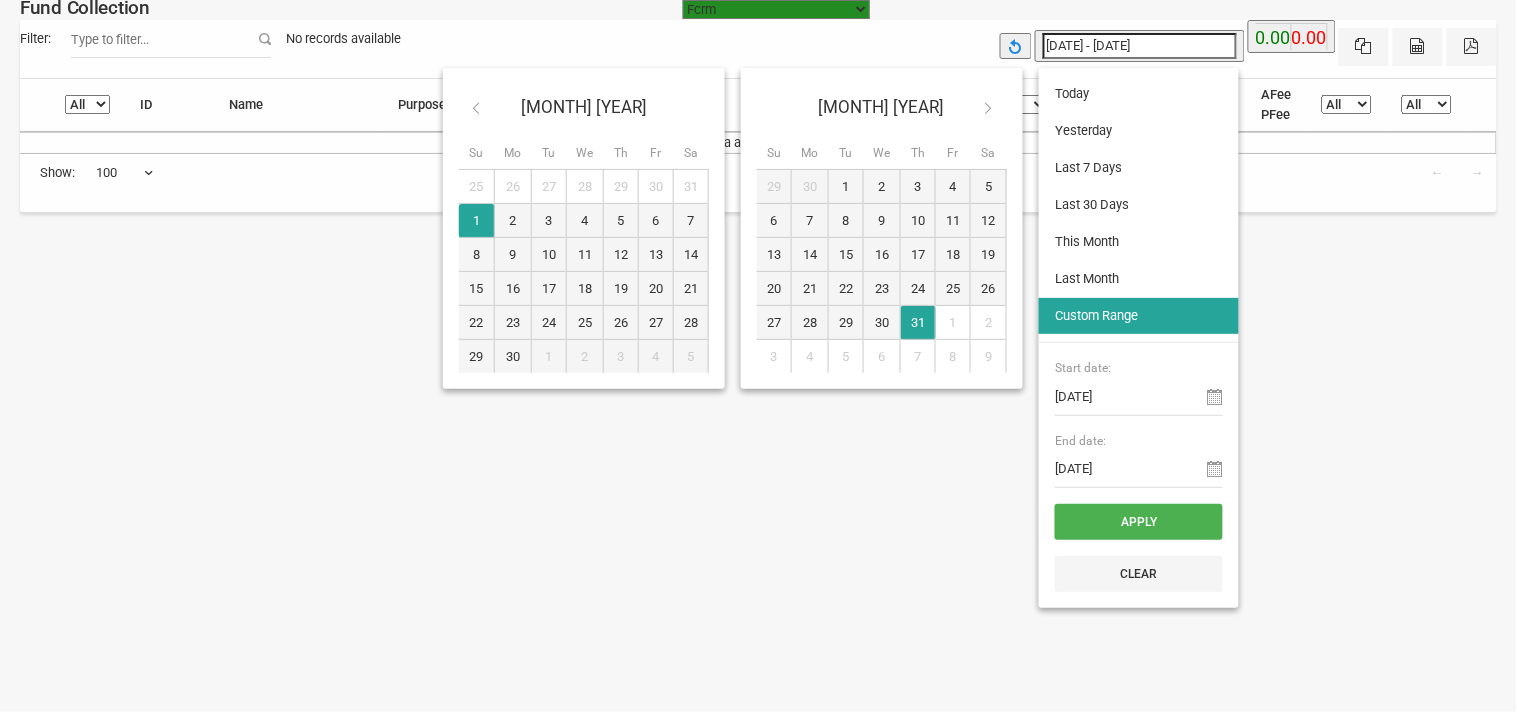 type on "[DATE]" 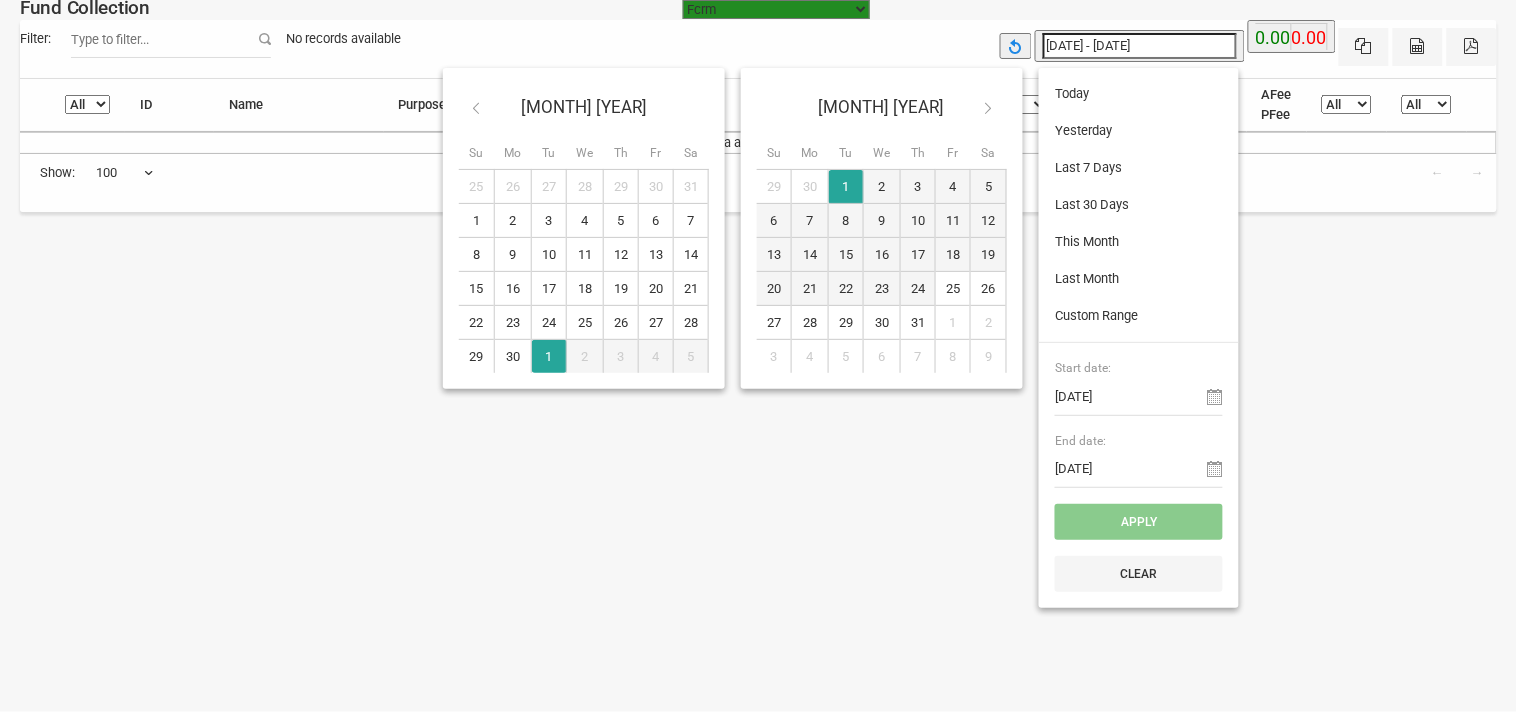 type on "[DATE]" 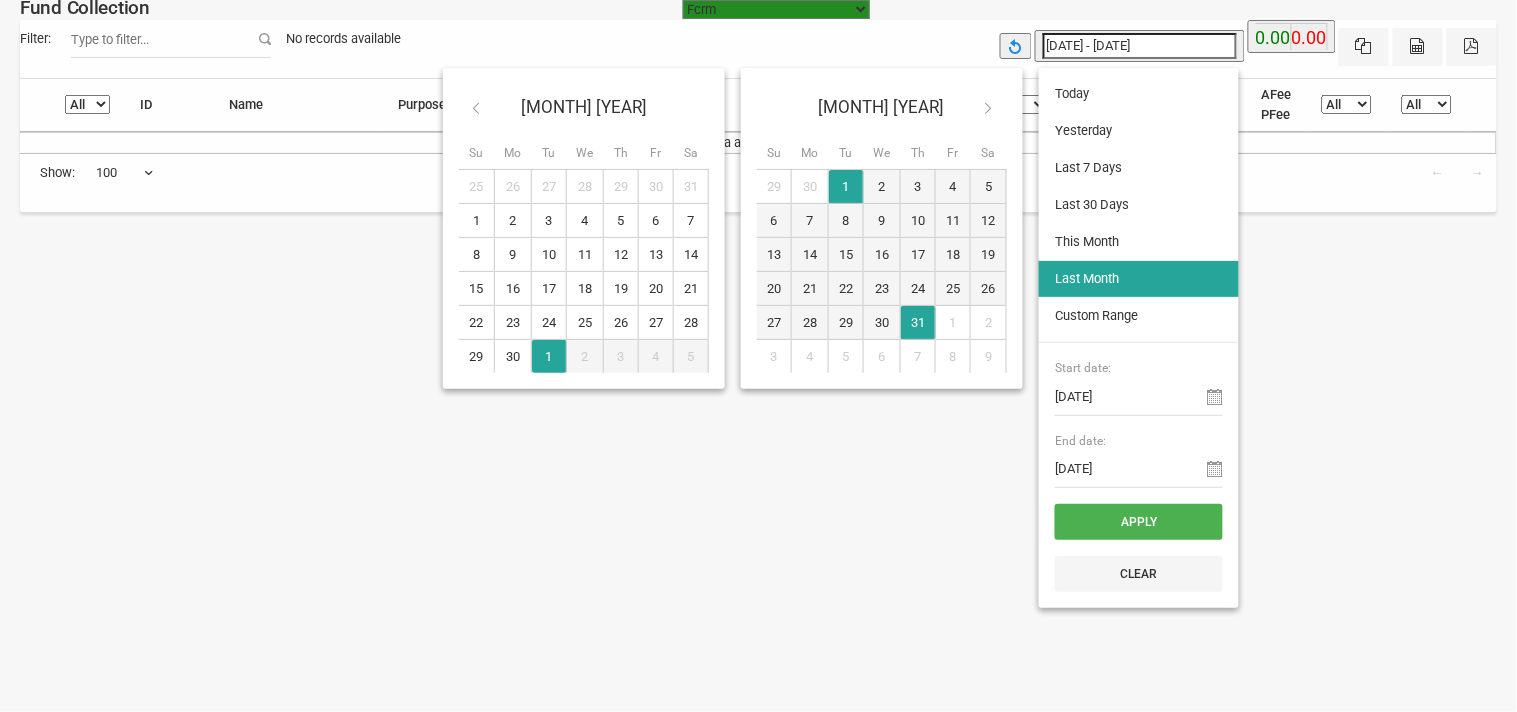 type on "[DATE]" 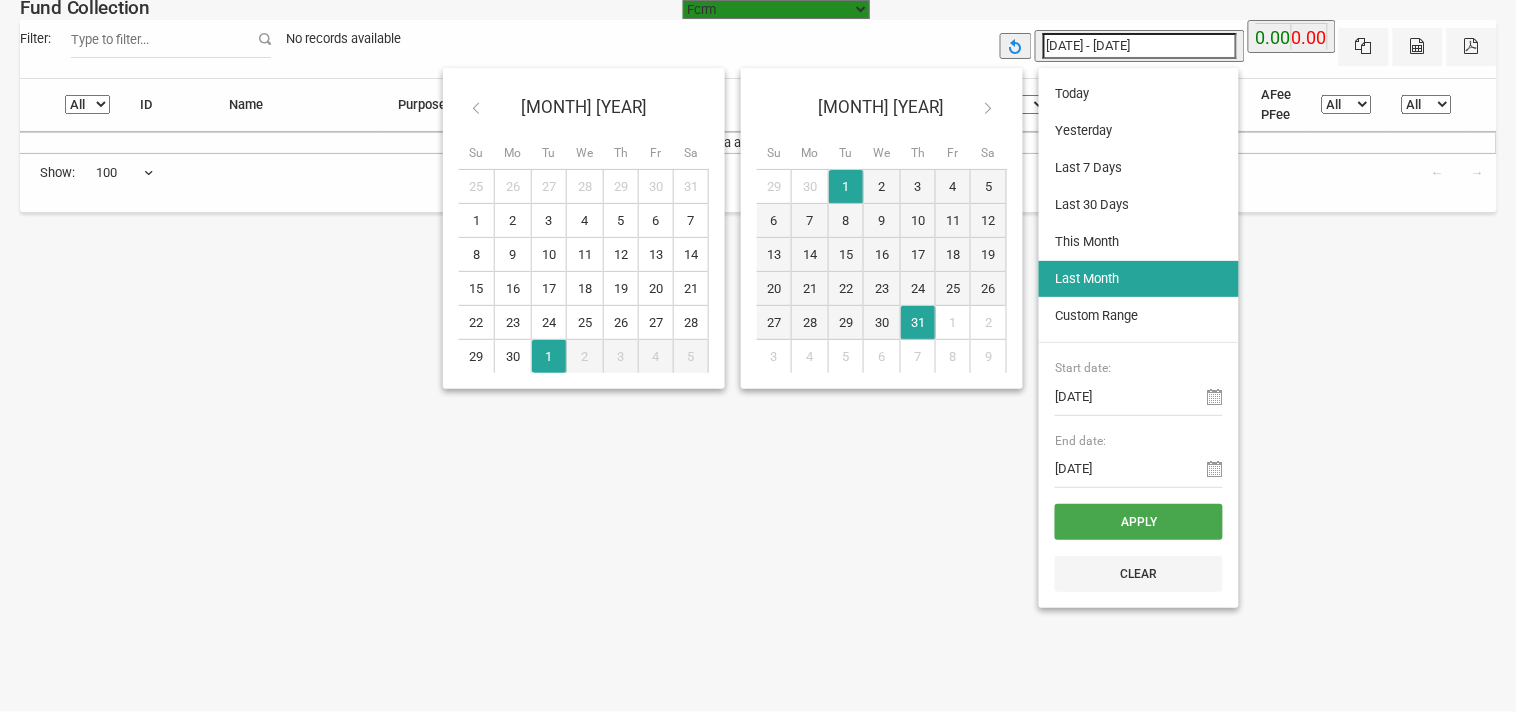 click on "Apply" at bounding box center [1139, 522] 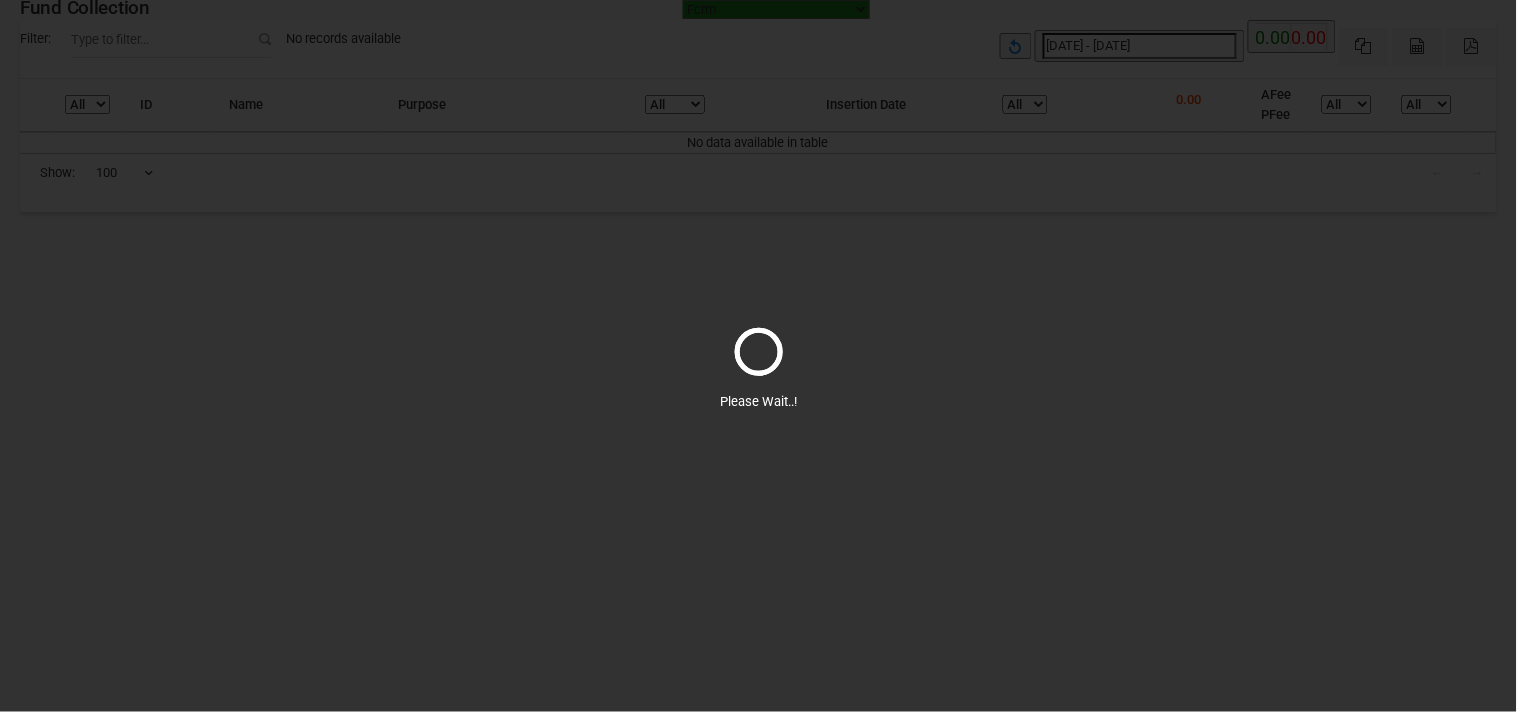 select on "100" 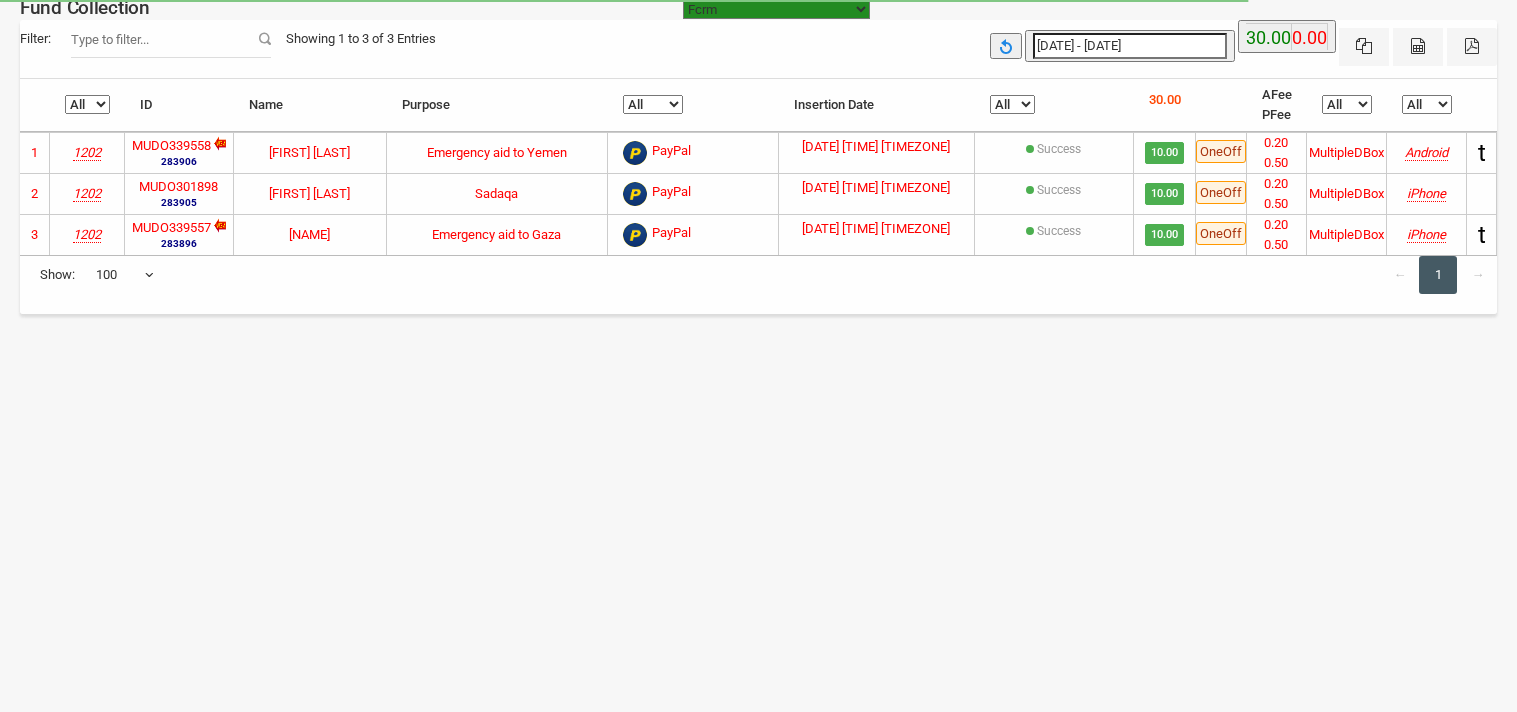 select on "100" 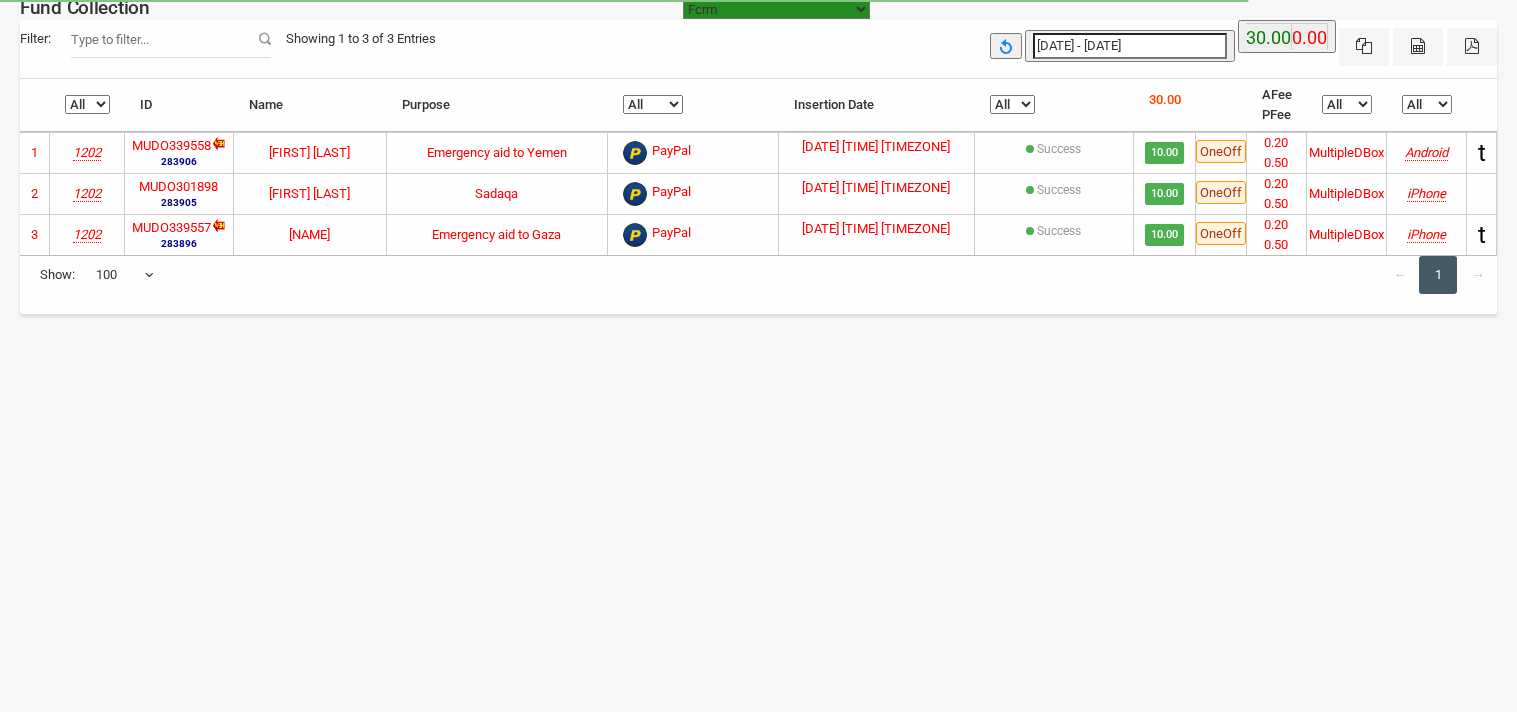 scroll, scrollTop: 0, scrollLeft: 0, axis: both 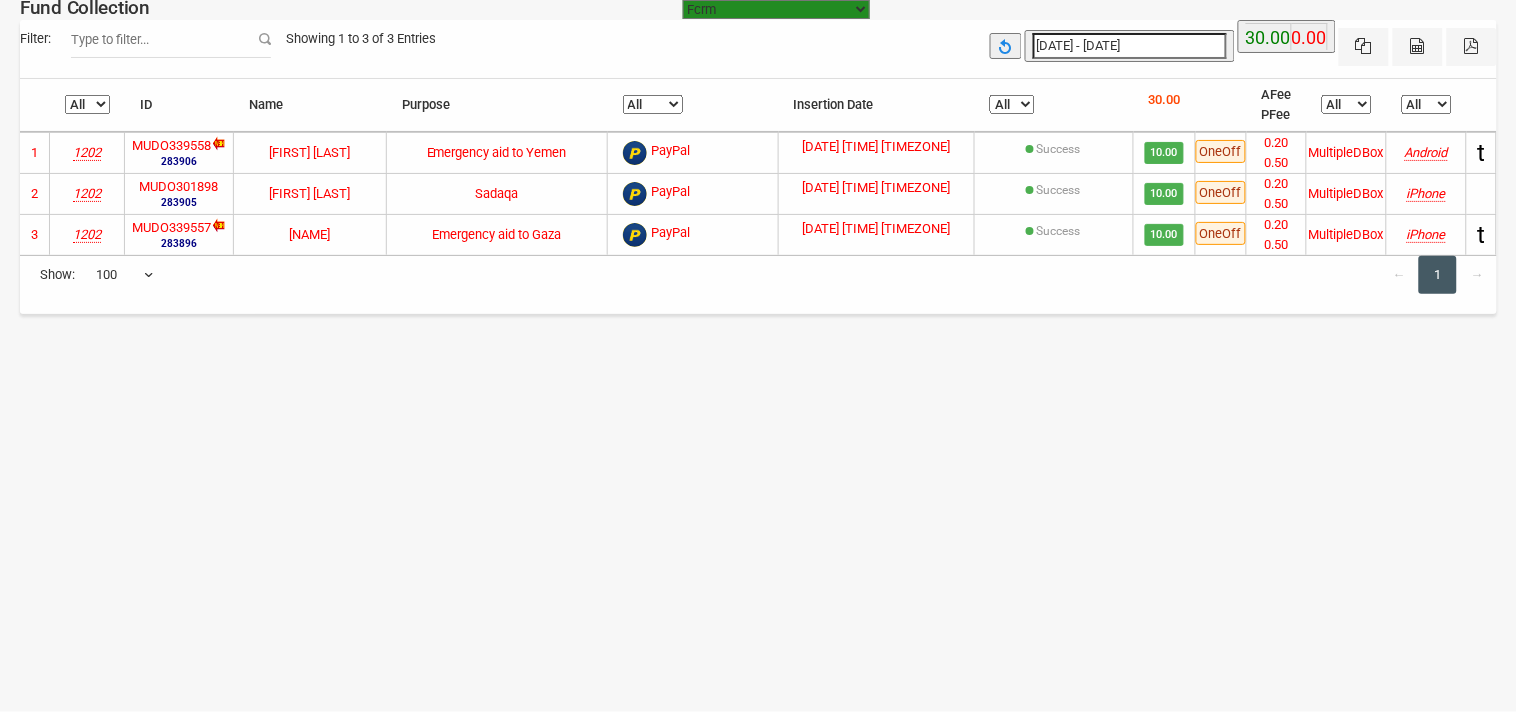 type on "[DATE]" 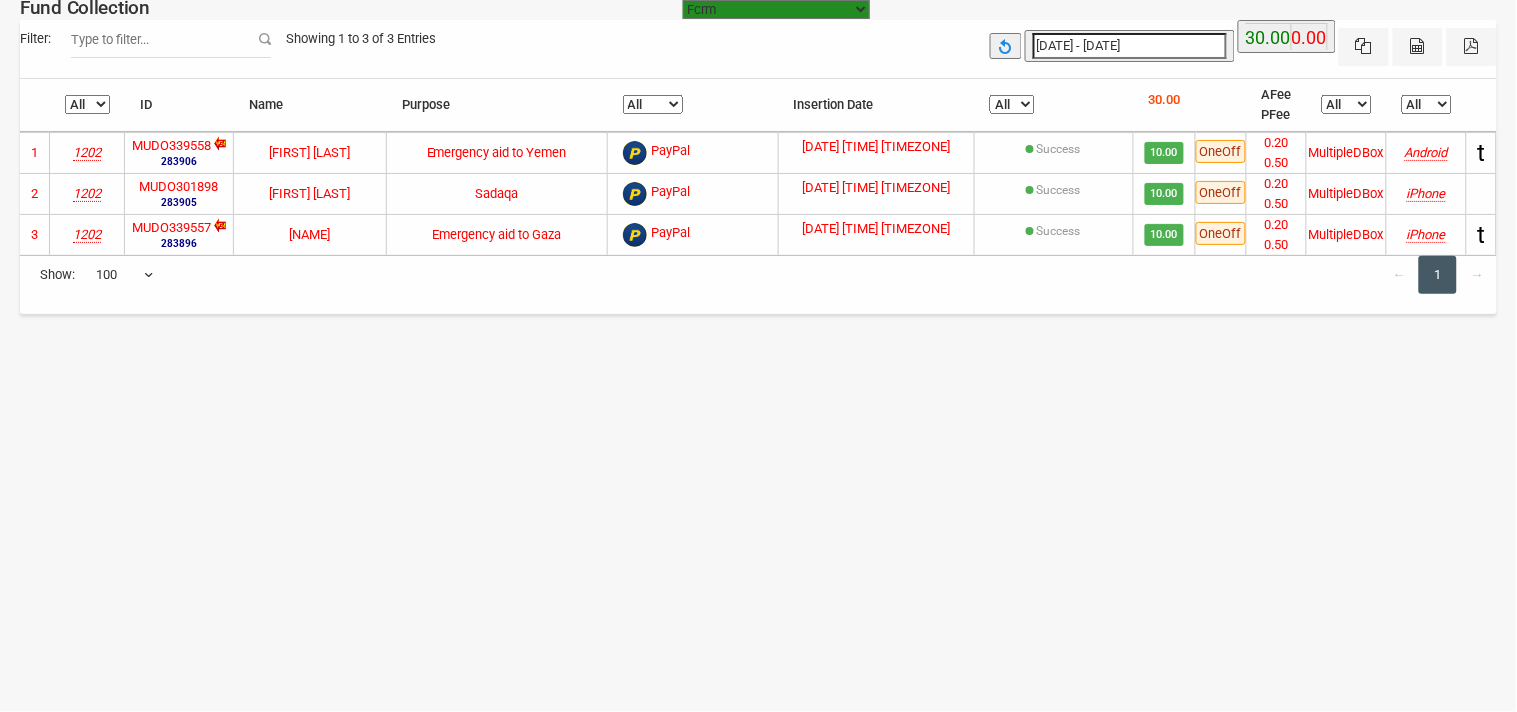 type on "[DATE]" 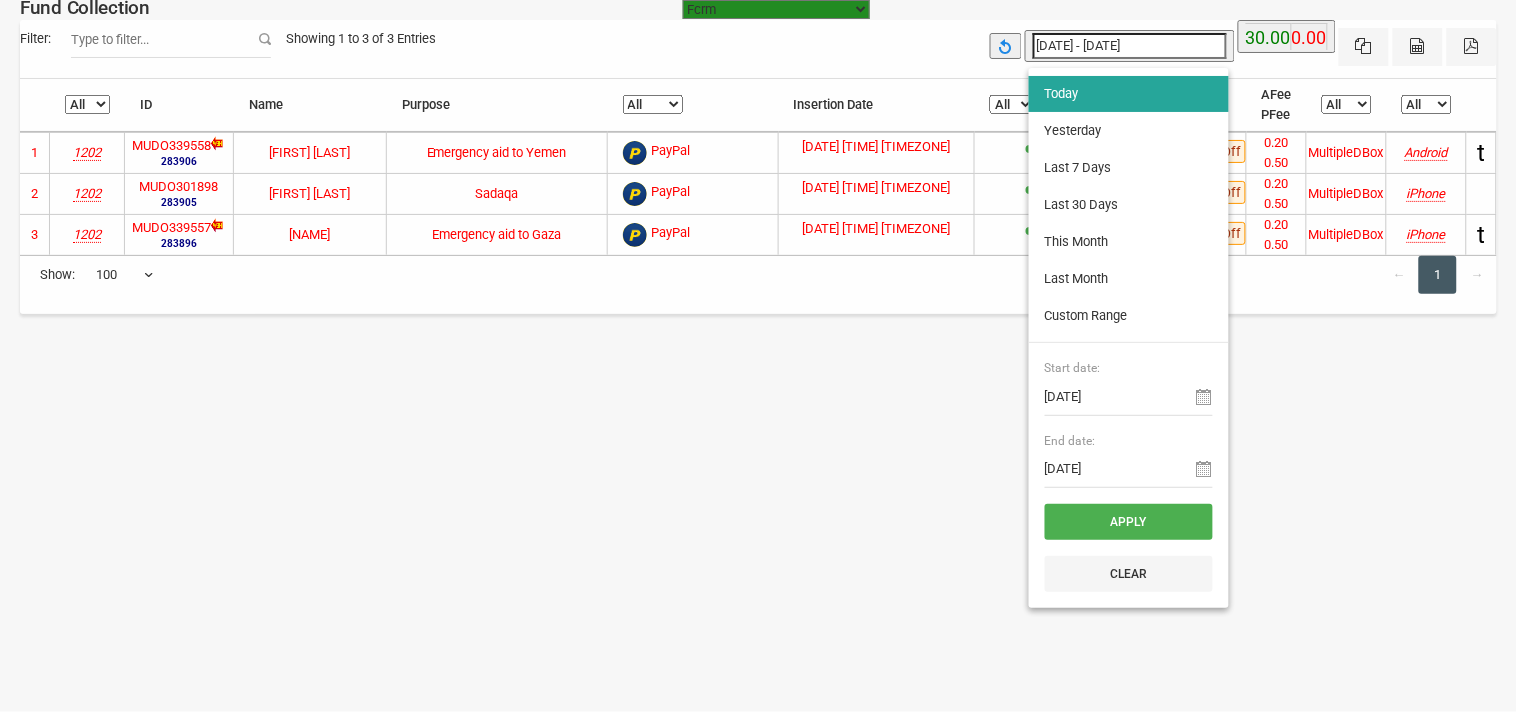 click on "[DATE] - [DATE]" at bounding box center (1130, 46) 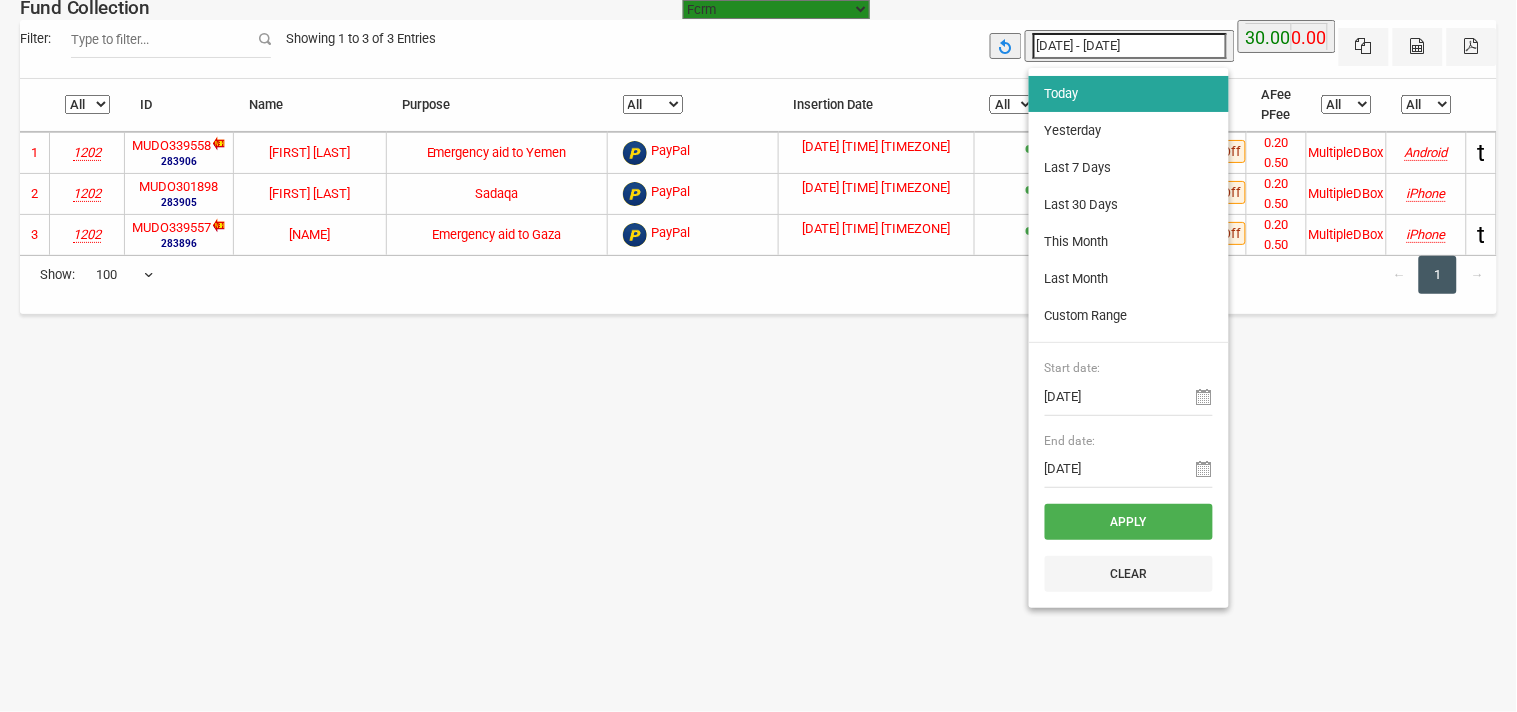 type on "[DATE]" 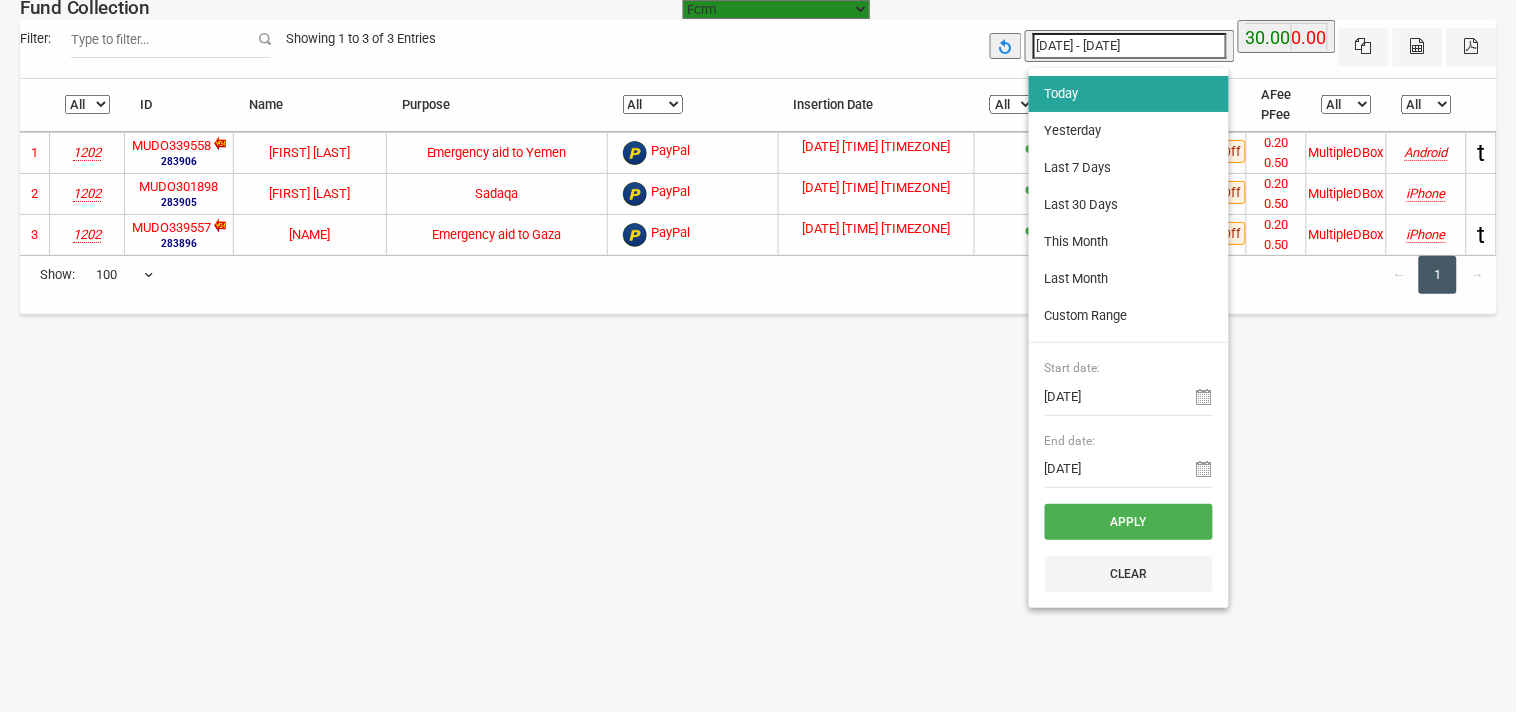 type on "[DATE]" 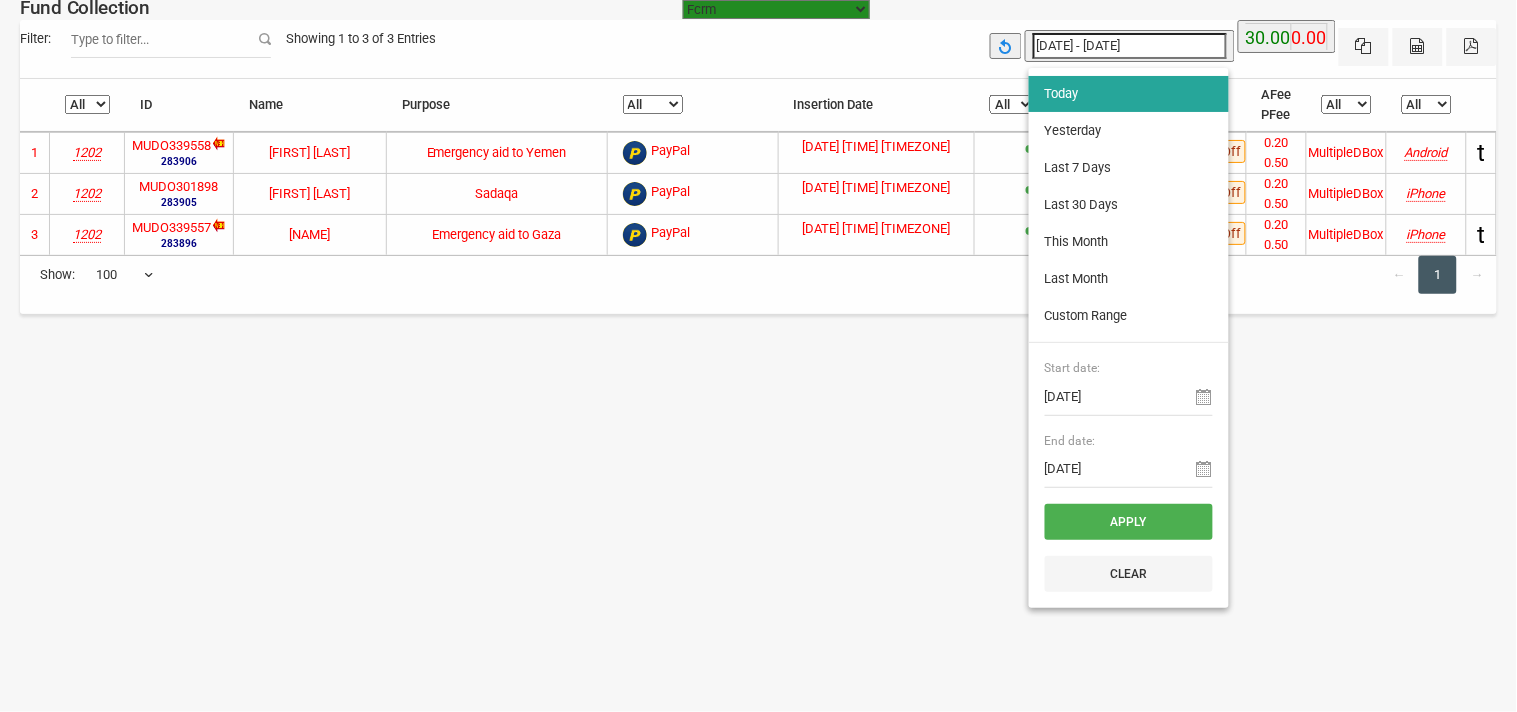 type on "[DATE]" 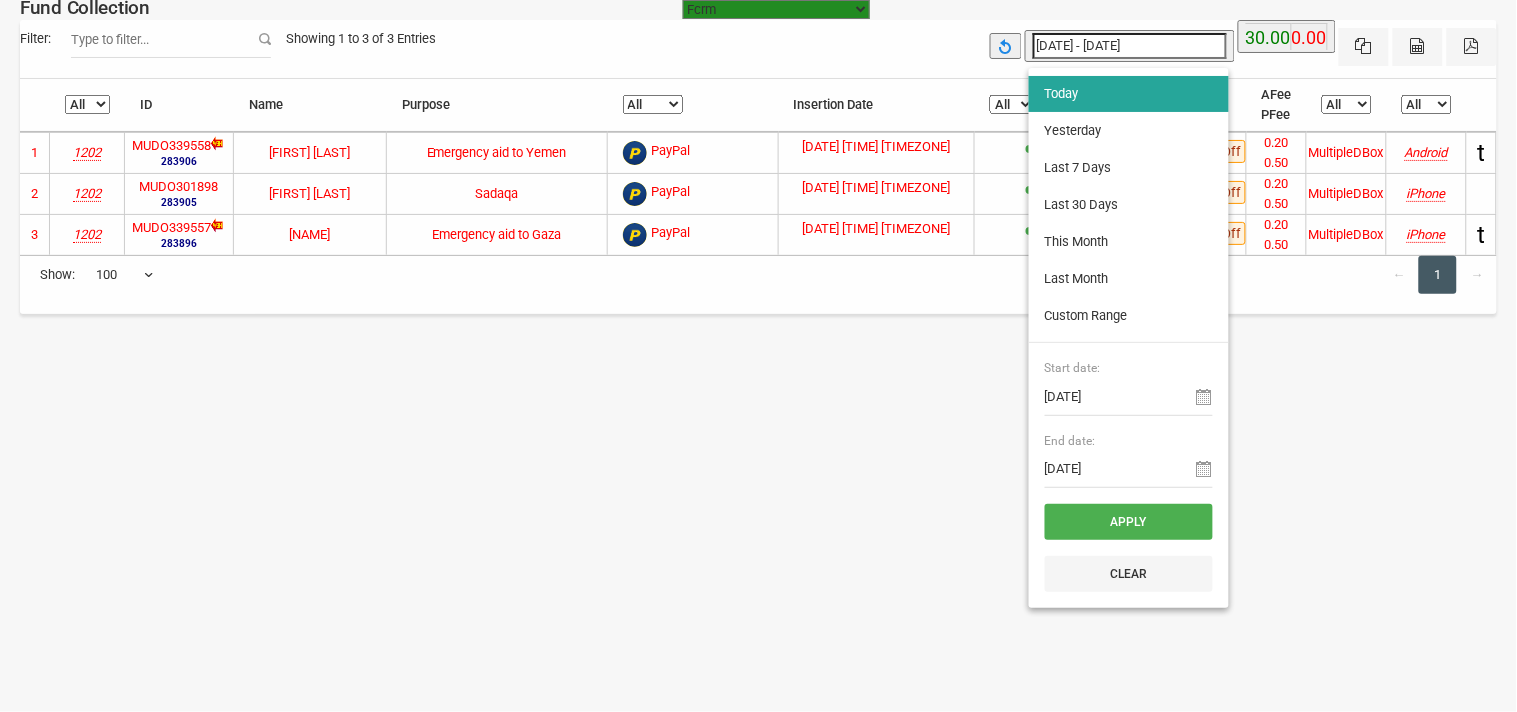 type on "[DATE]" 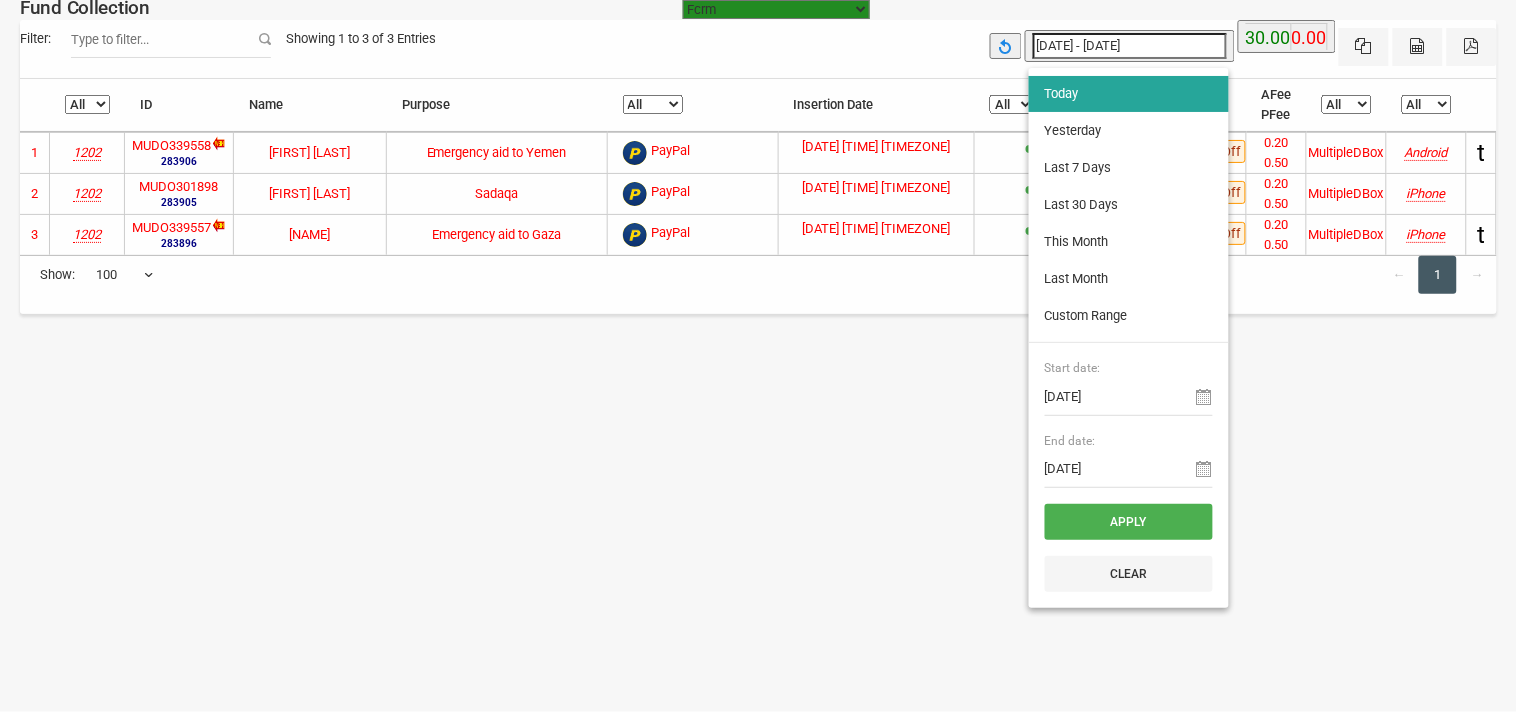 type on "[DATE]" 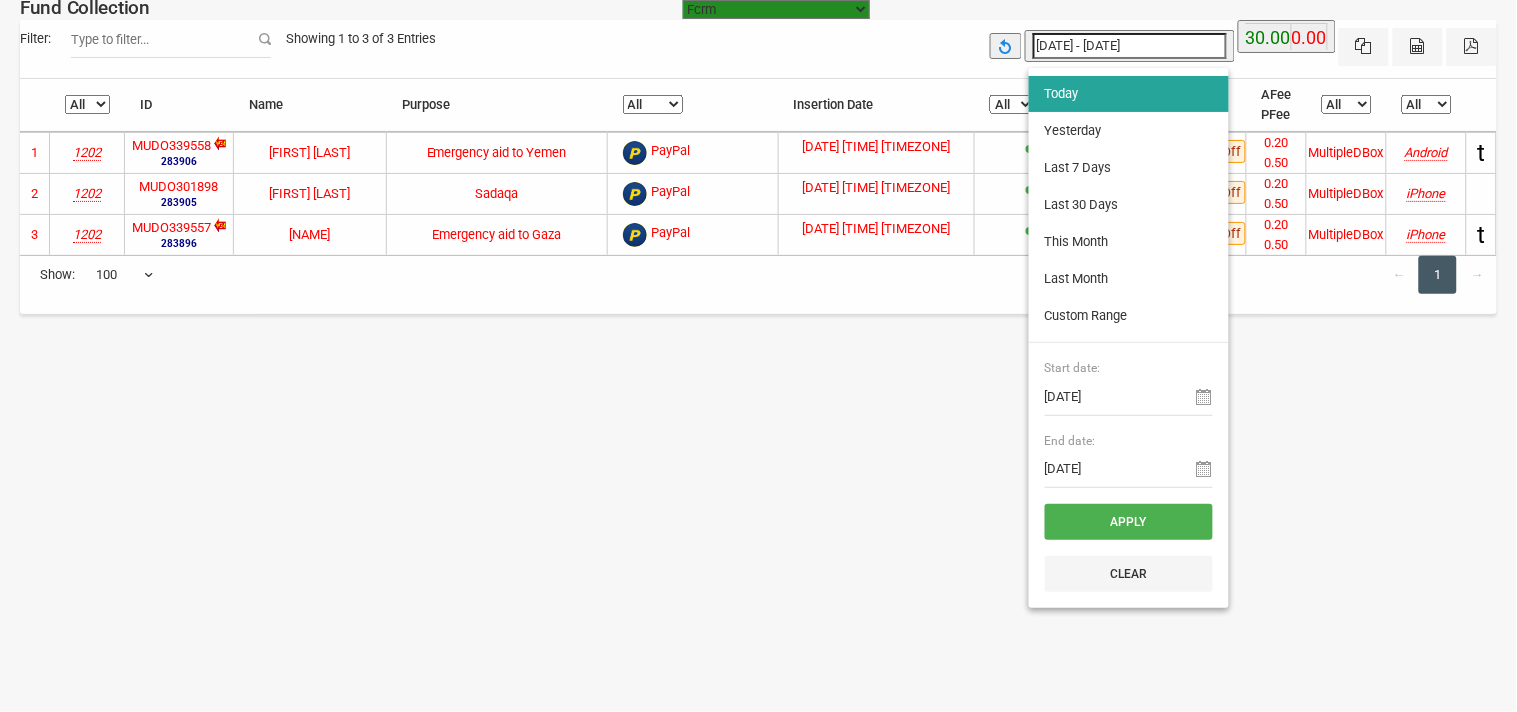 type on "[DATE]" 